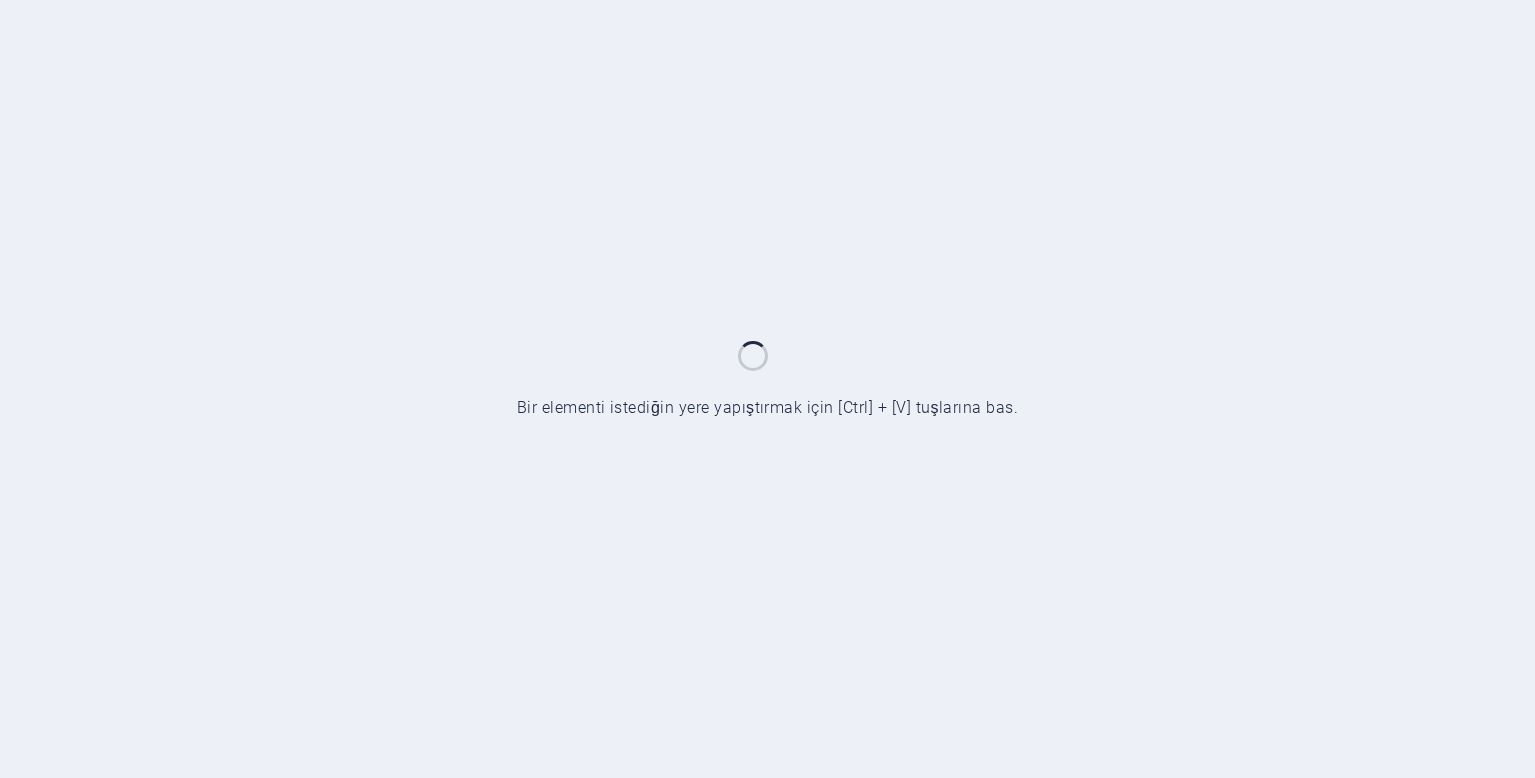 scroll, scrollTop: 0, scrollLeft: 0, axis: both 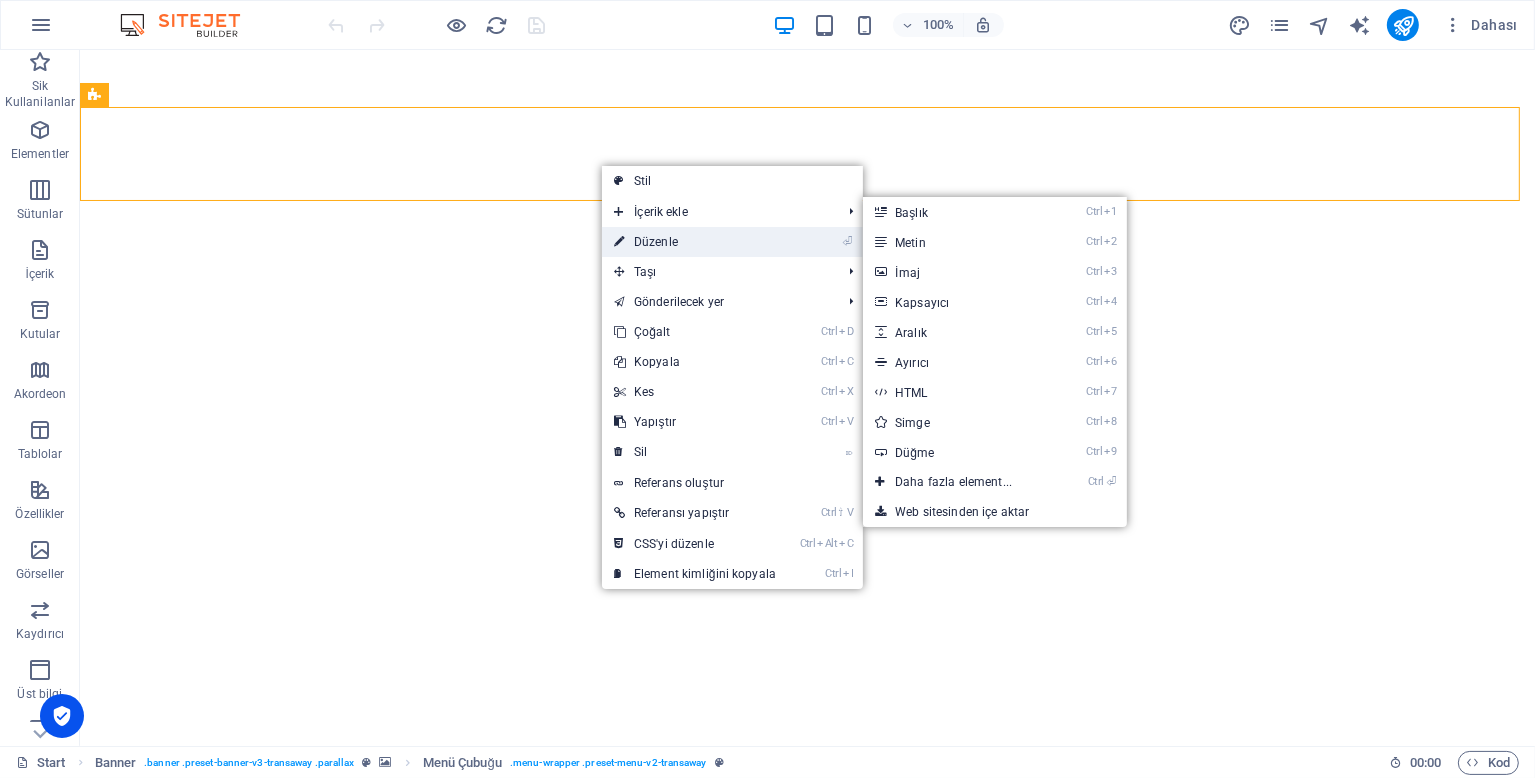 click on "⏎  Düzenle" at bounding box center [695, 242] 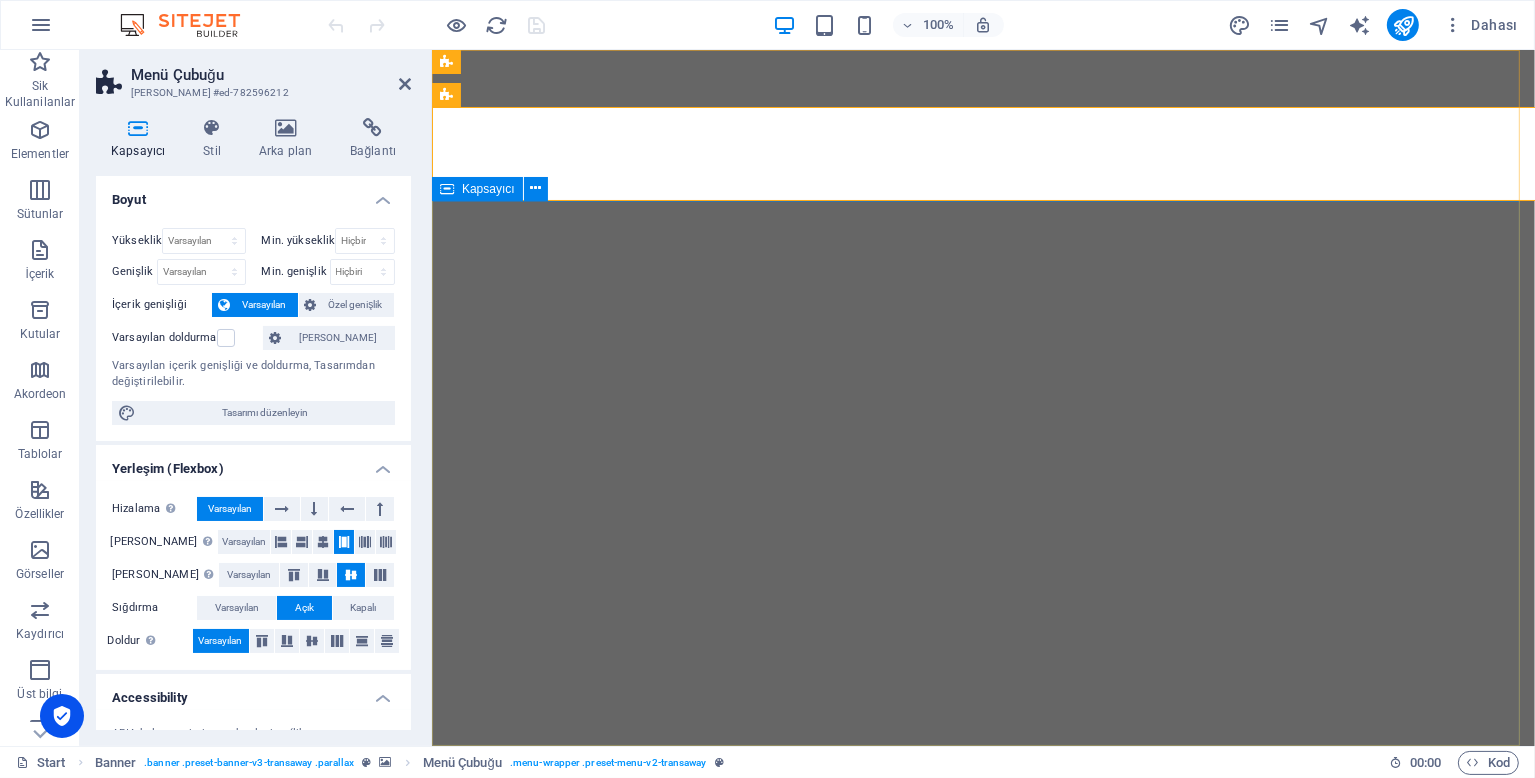 select on "rem" 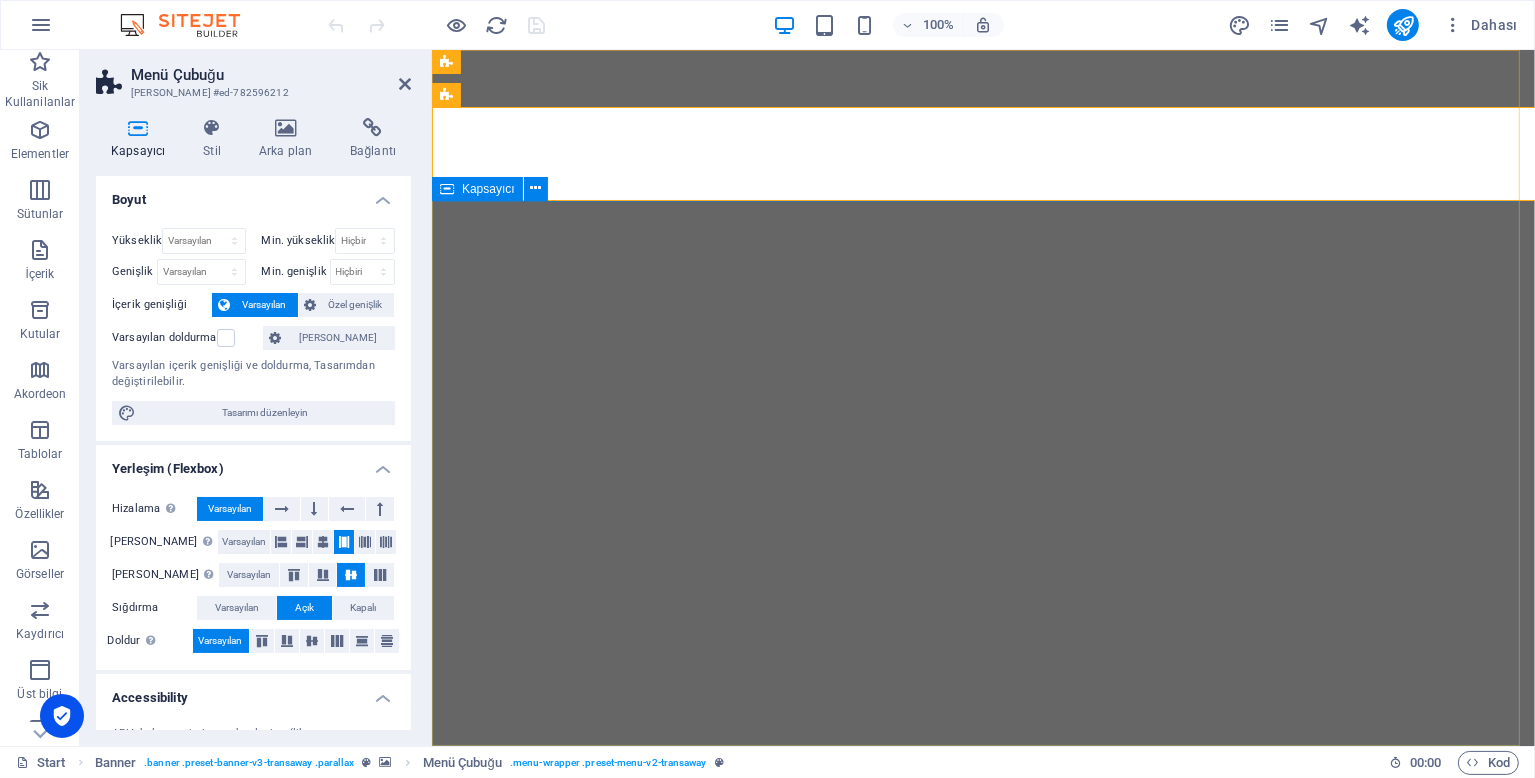 select on "rem" 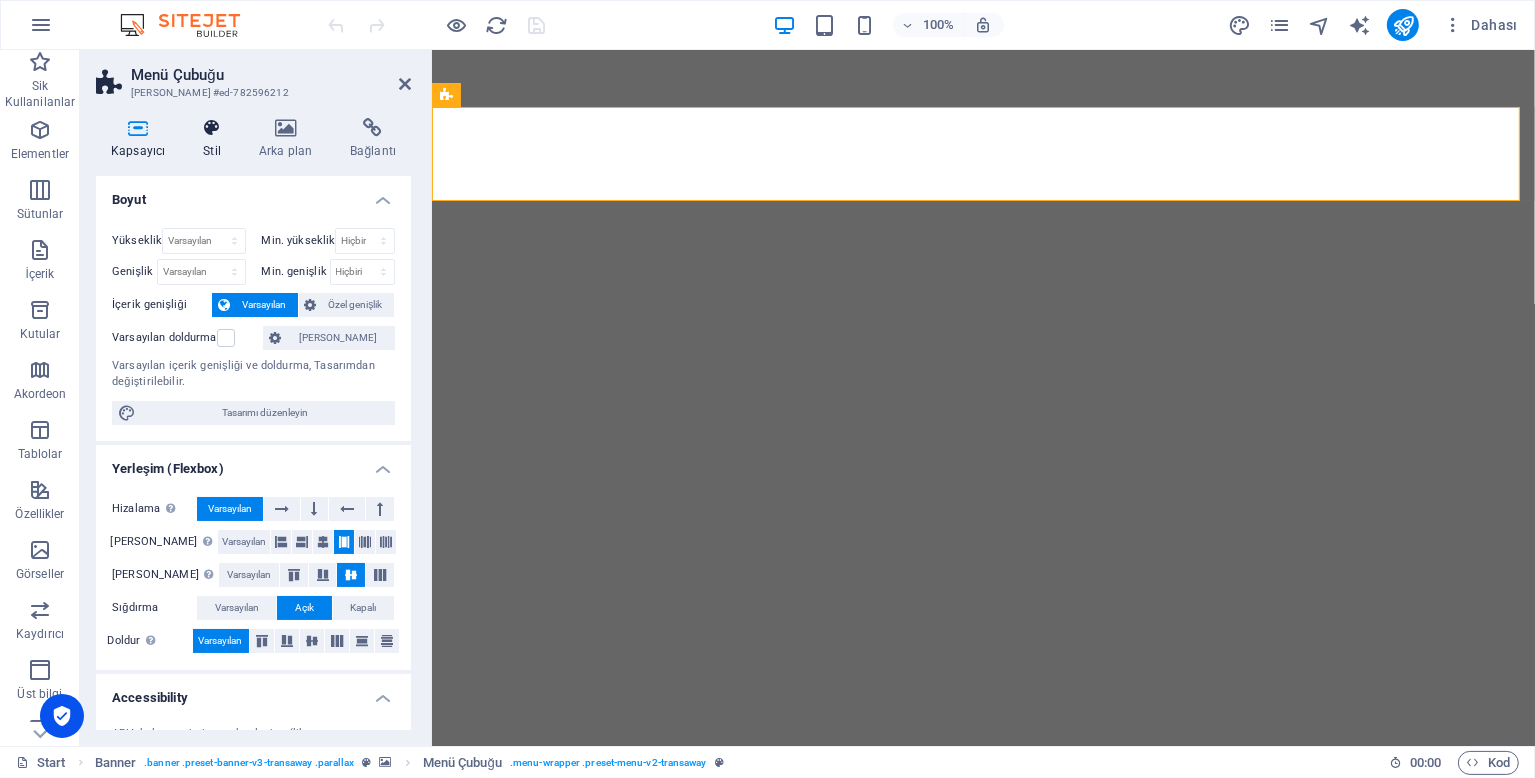 click at bounding box center (212, 128) 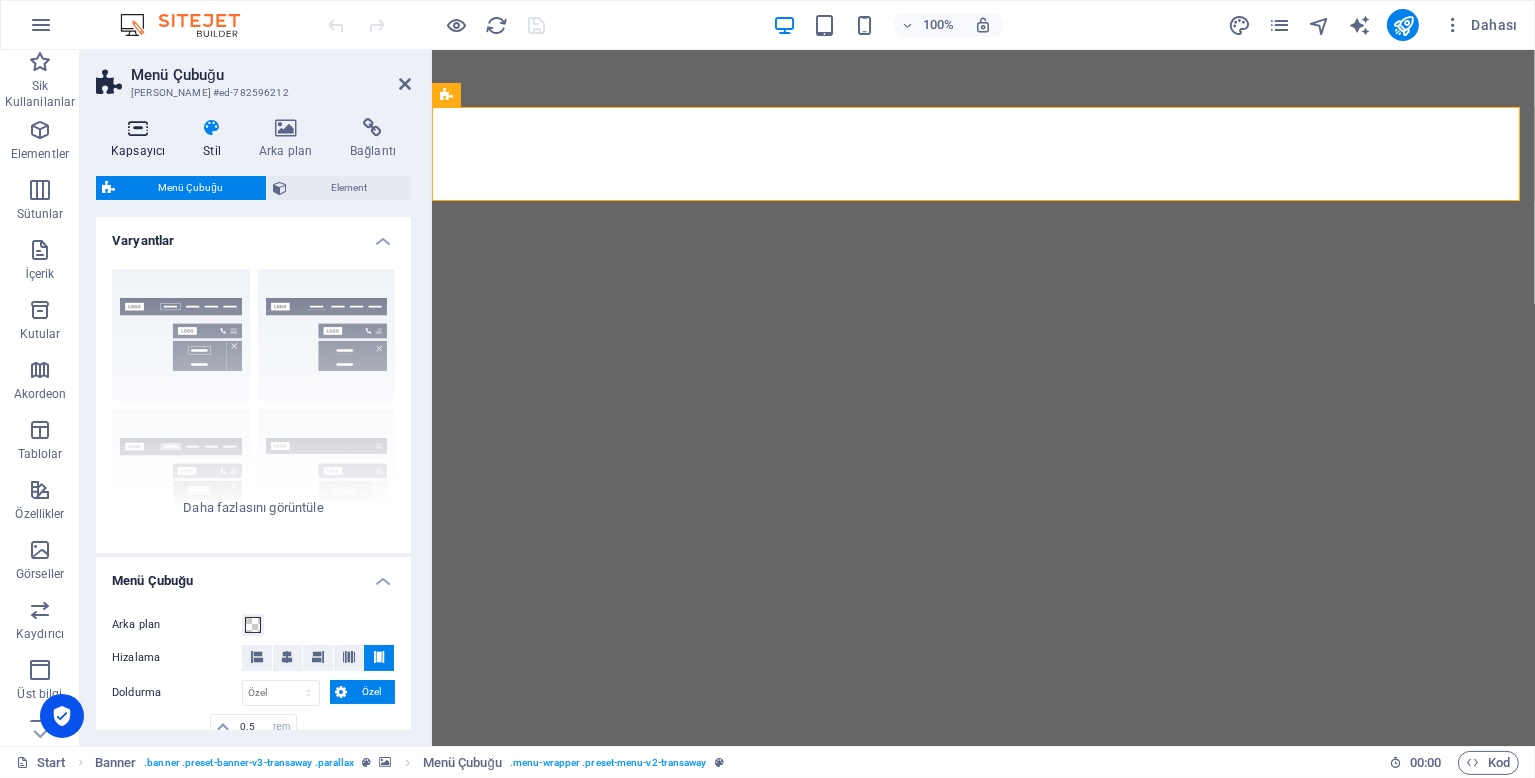 click at bounding box center [138, 128] 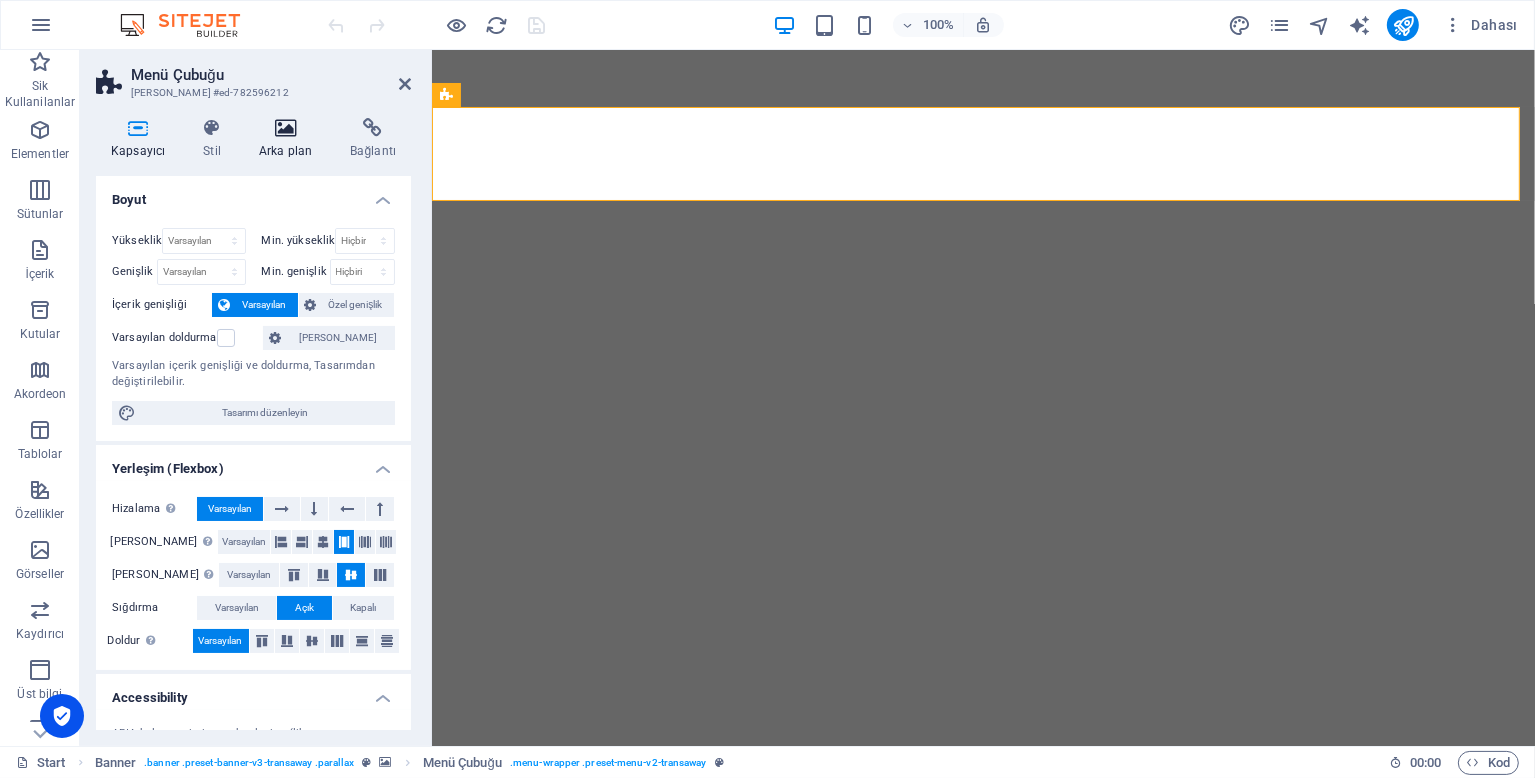 click on "Arka plan" at bounding box center (289, 139) 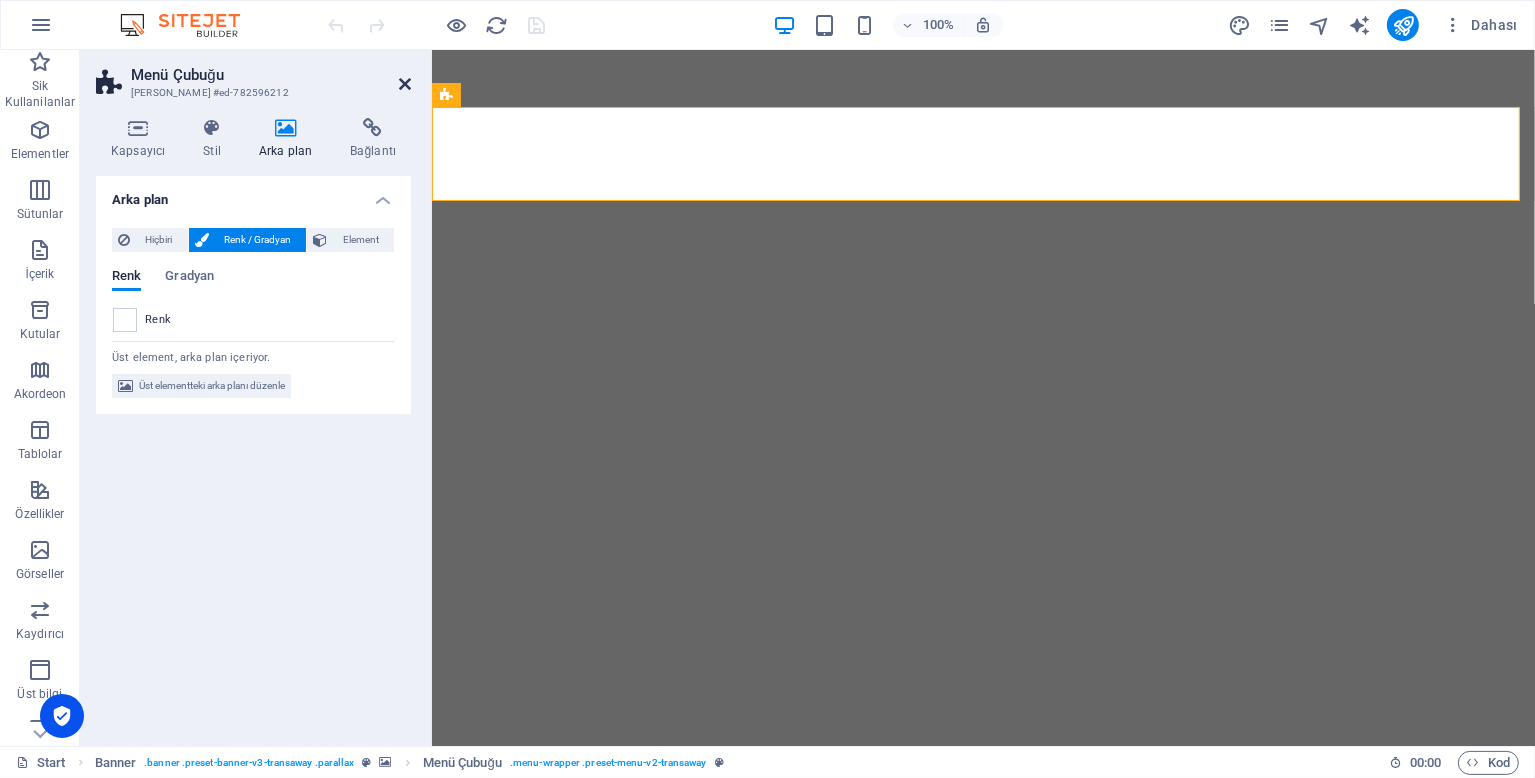 click at bounding box center (405, 84) 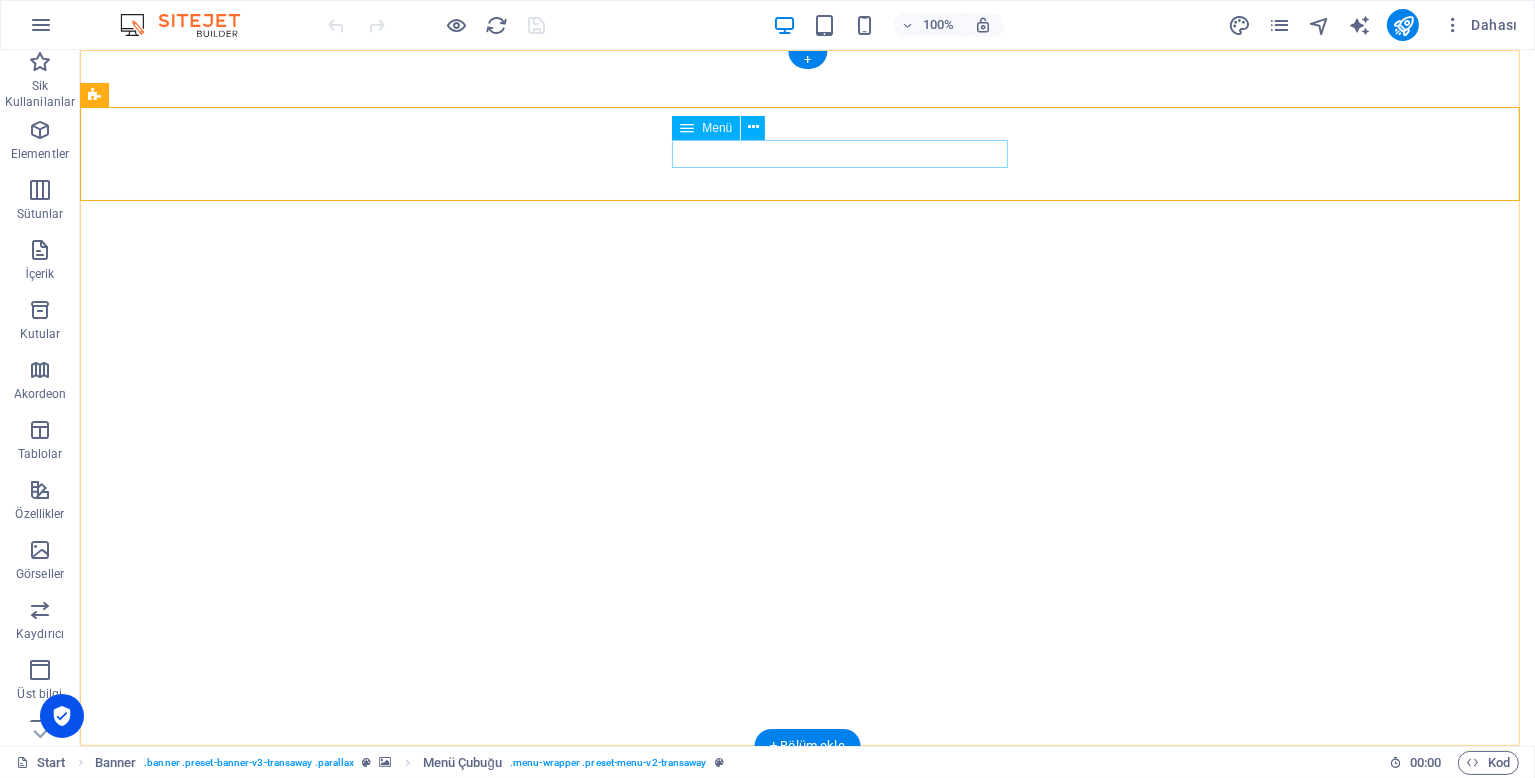 click on "Home About us Services Contact" at bounding box center [807, 1018] 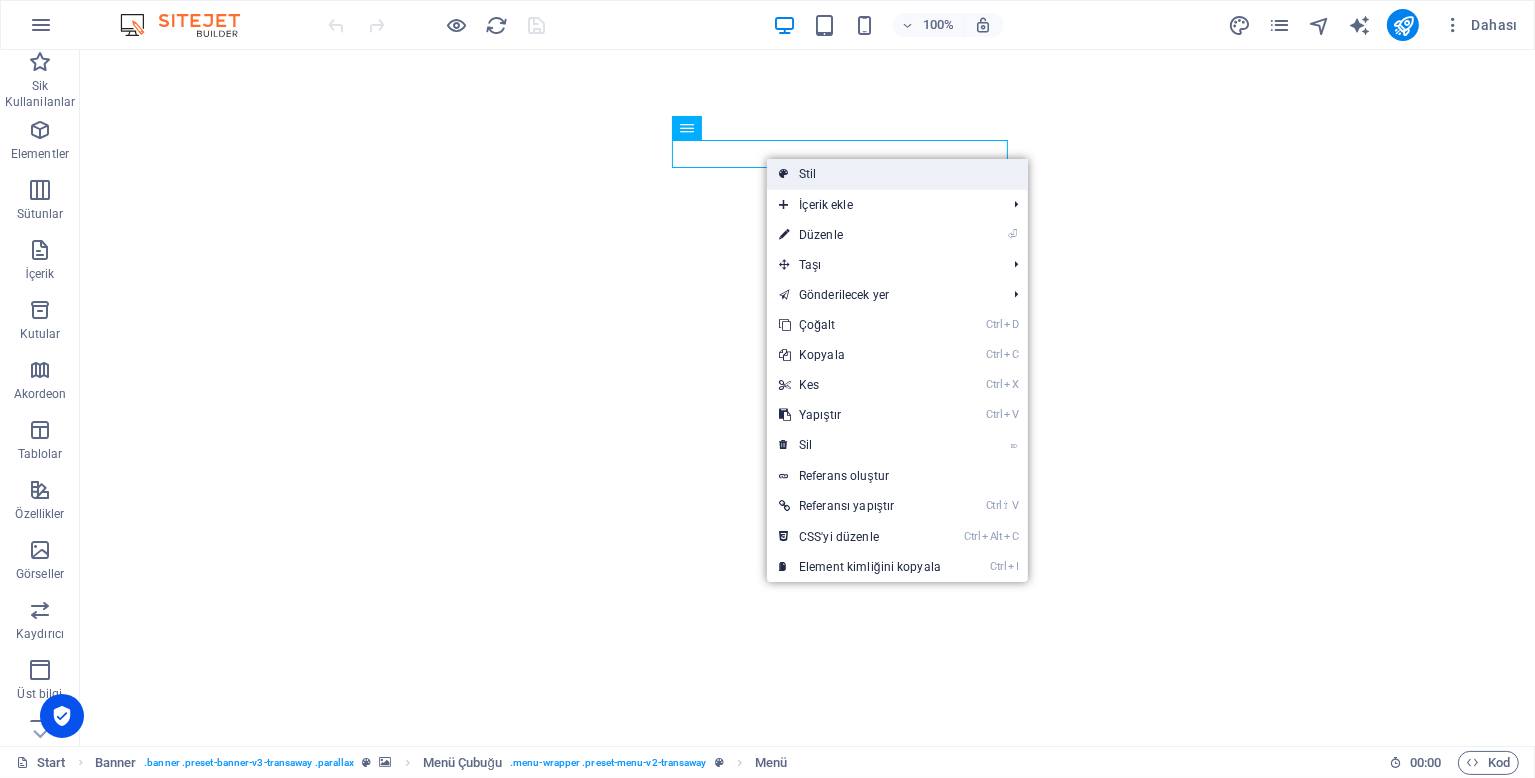 click on "Stil" at bounding box center (897, 174) 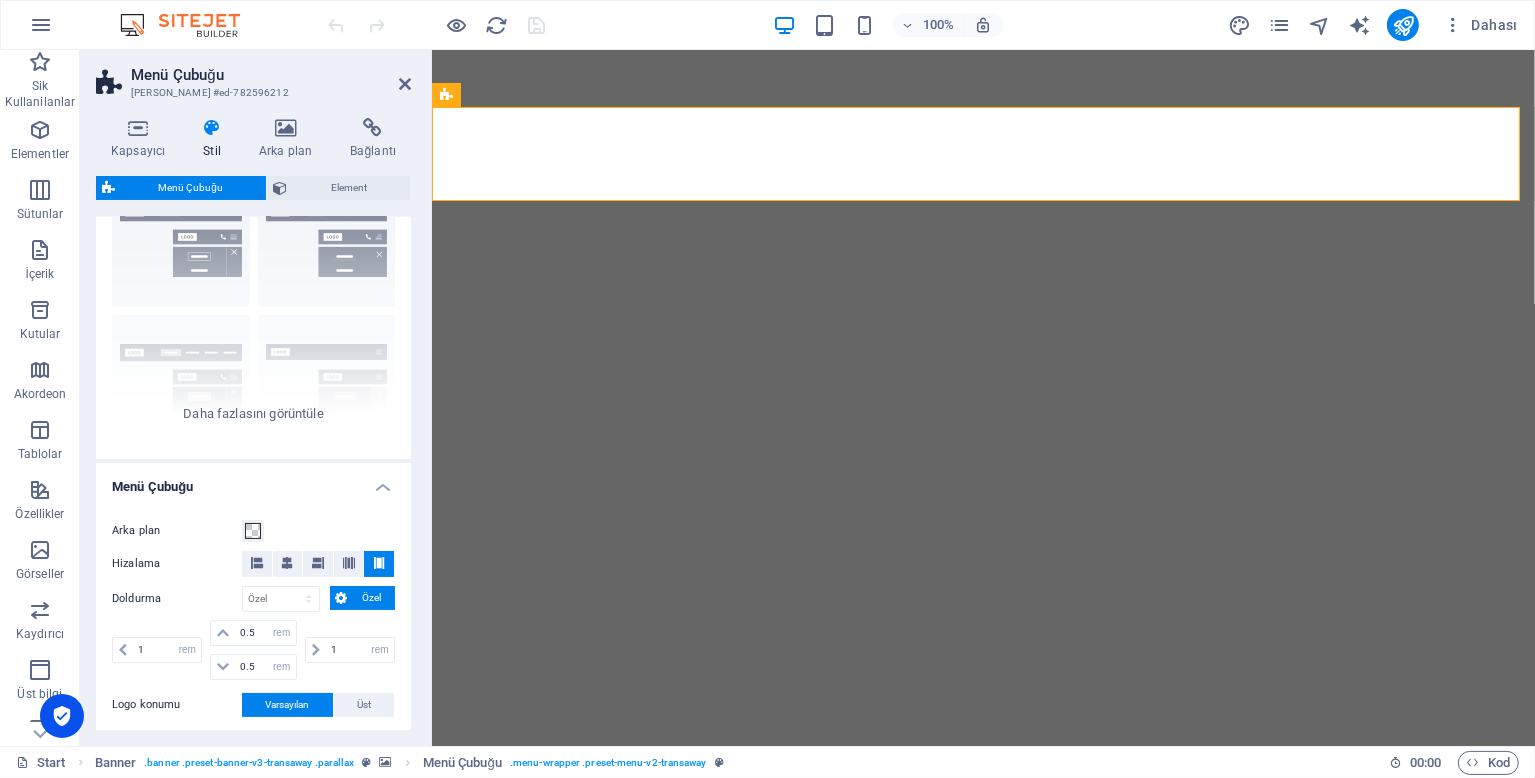 scroll, scrollTop: 113, scrollLeft: 0, axis: vertical 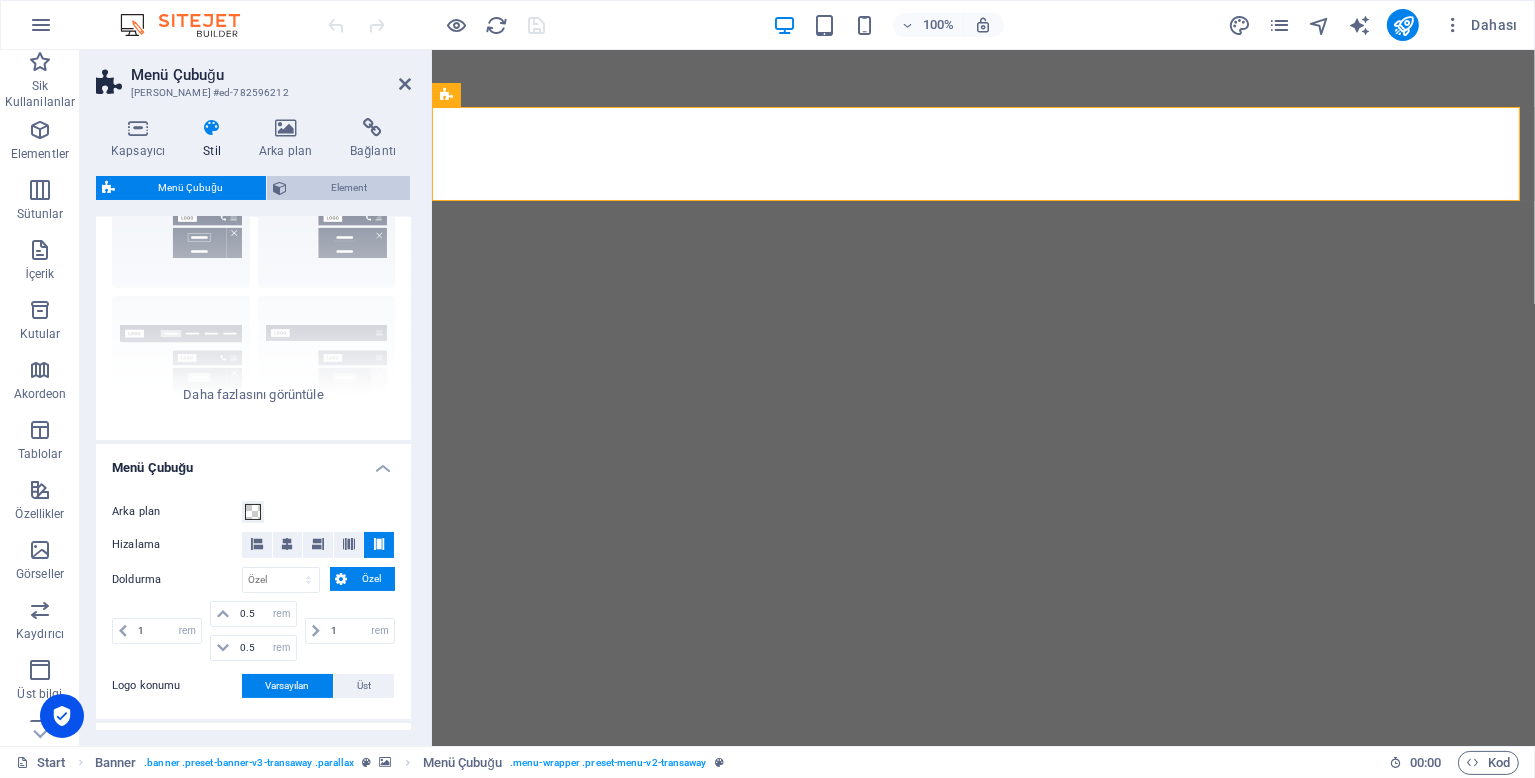 click on "Element" at bounding box center [348, 188] 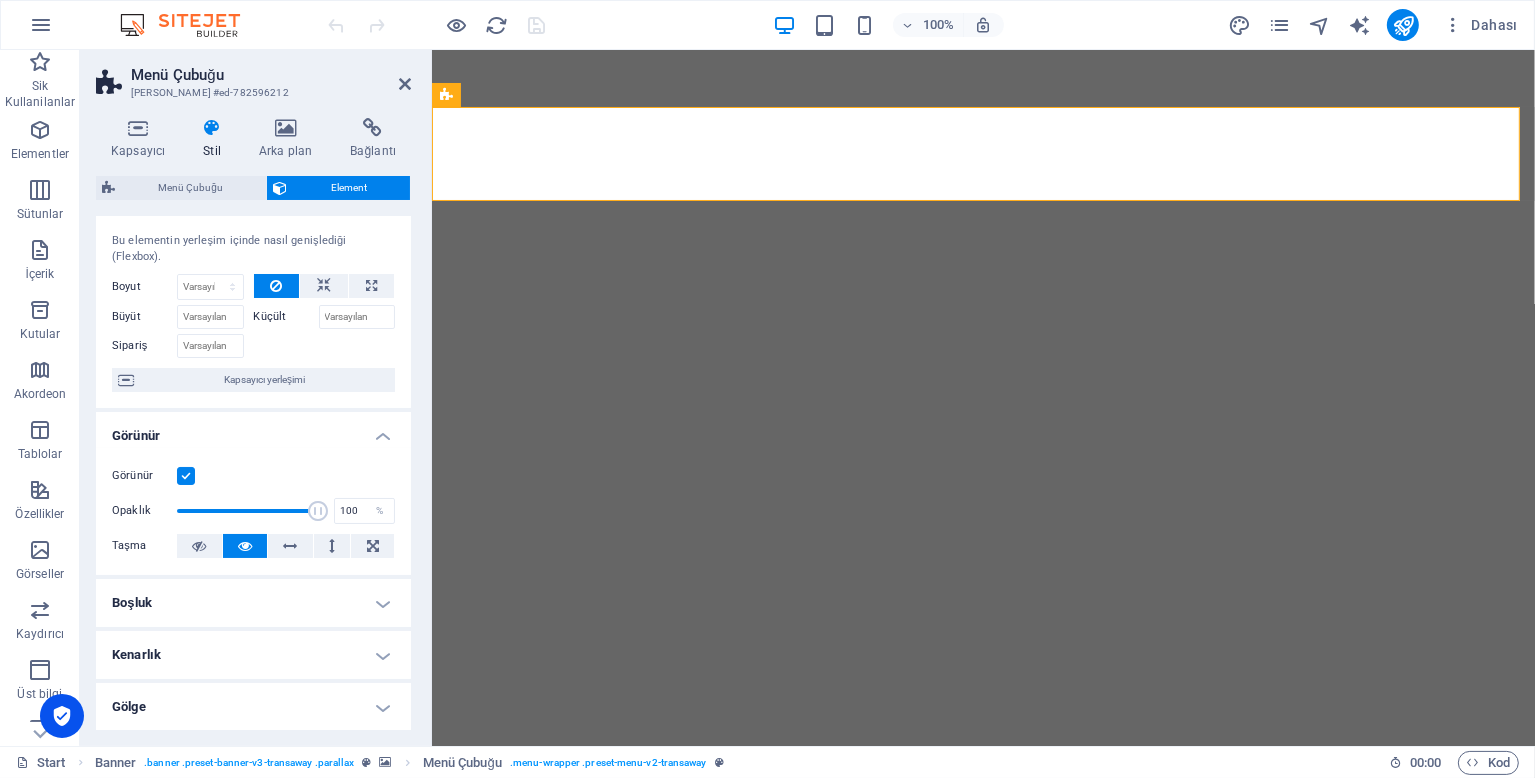 scroll, scrollTop: 0, scrollLeft: 0, axis: both 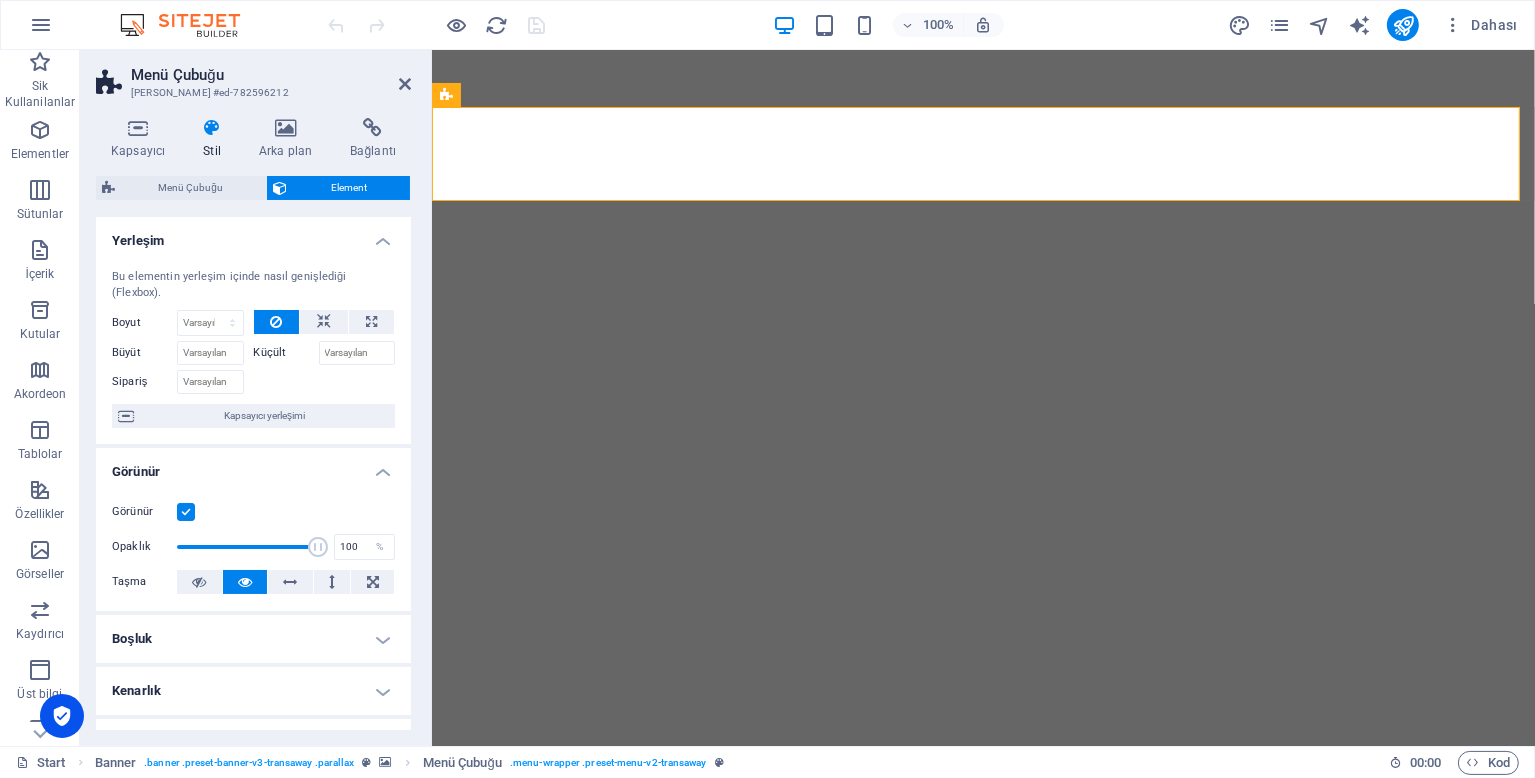 click at bounding box center [212, 128] 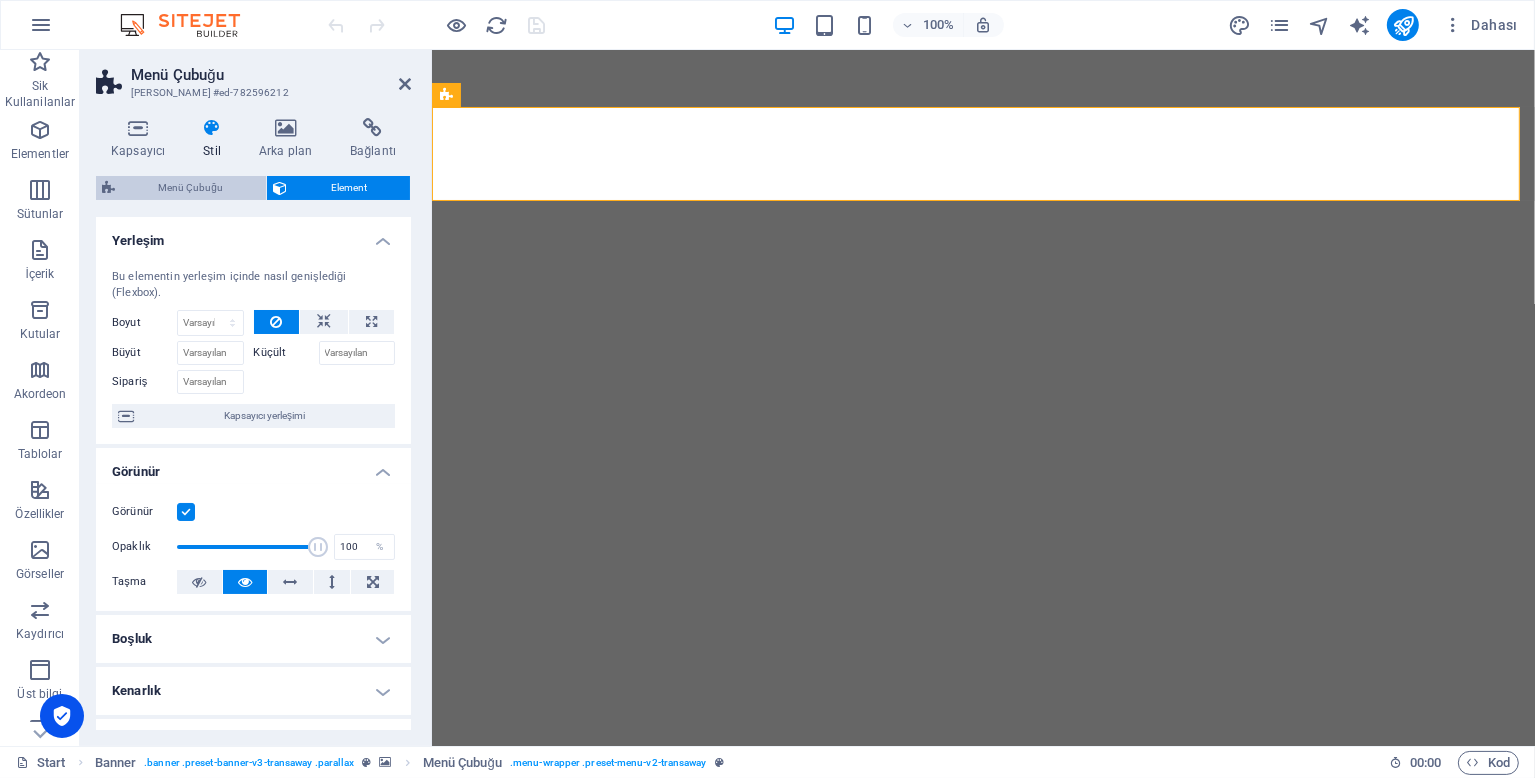 click on "Menü Çubuğu" at bounding box center [190, 188] 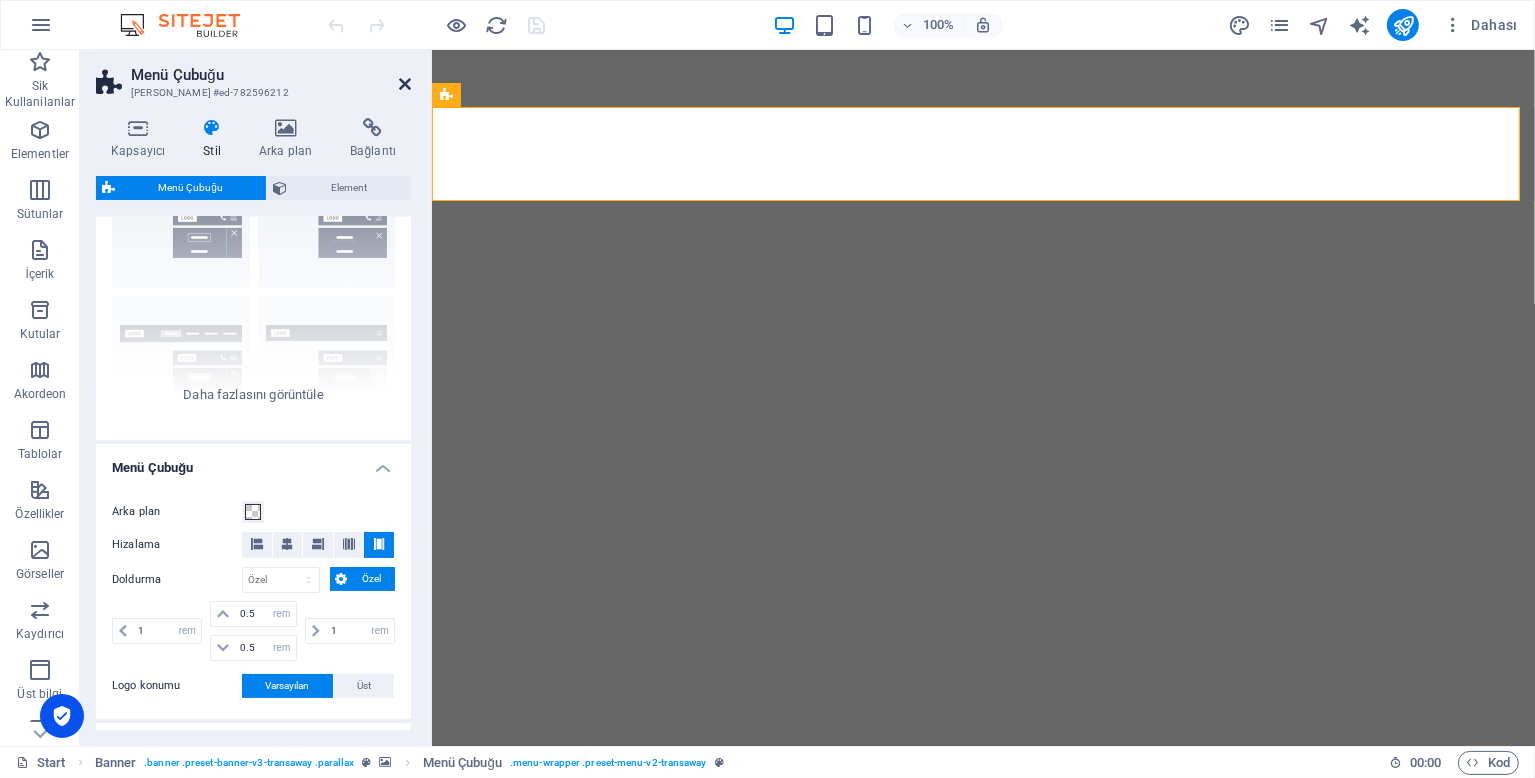 click at bounding box center [405, 84] 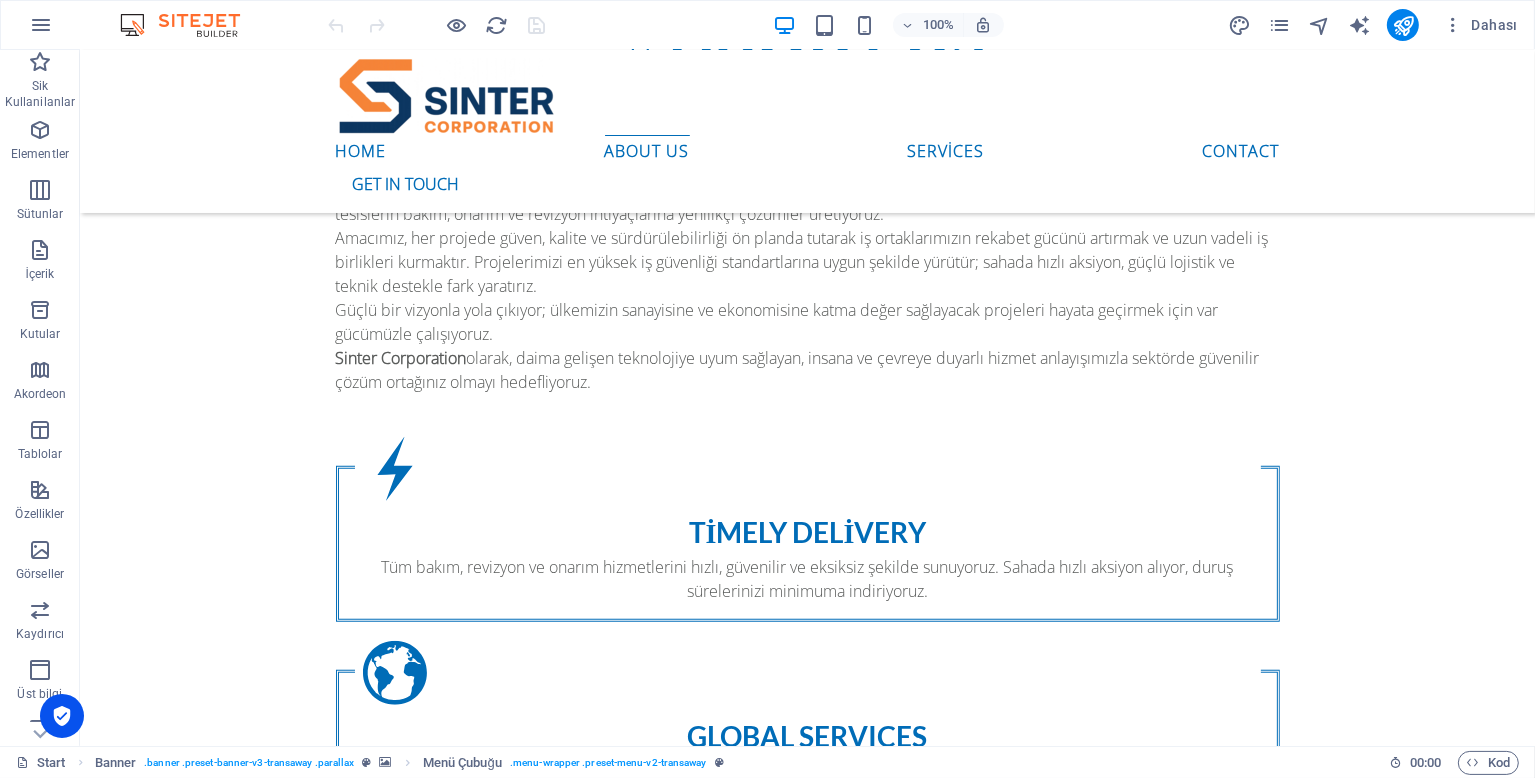 scroll, scrollTop: 1471, scrollLeft: 0, axis: vertical 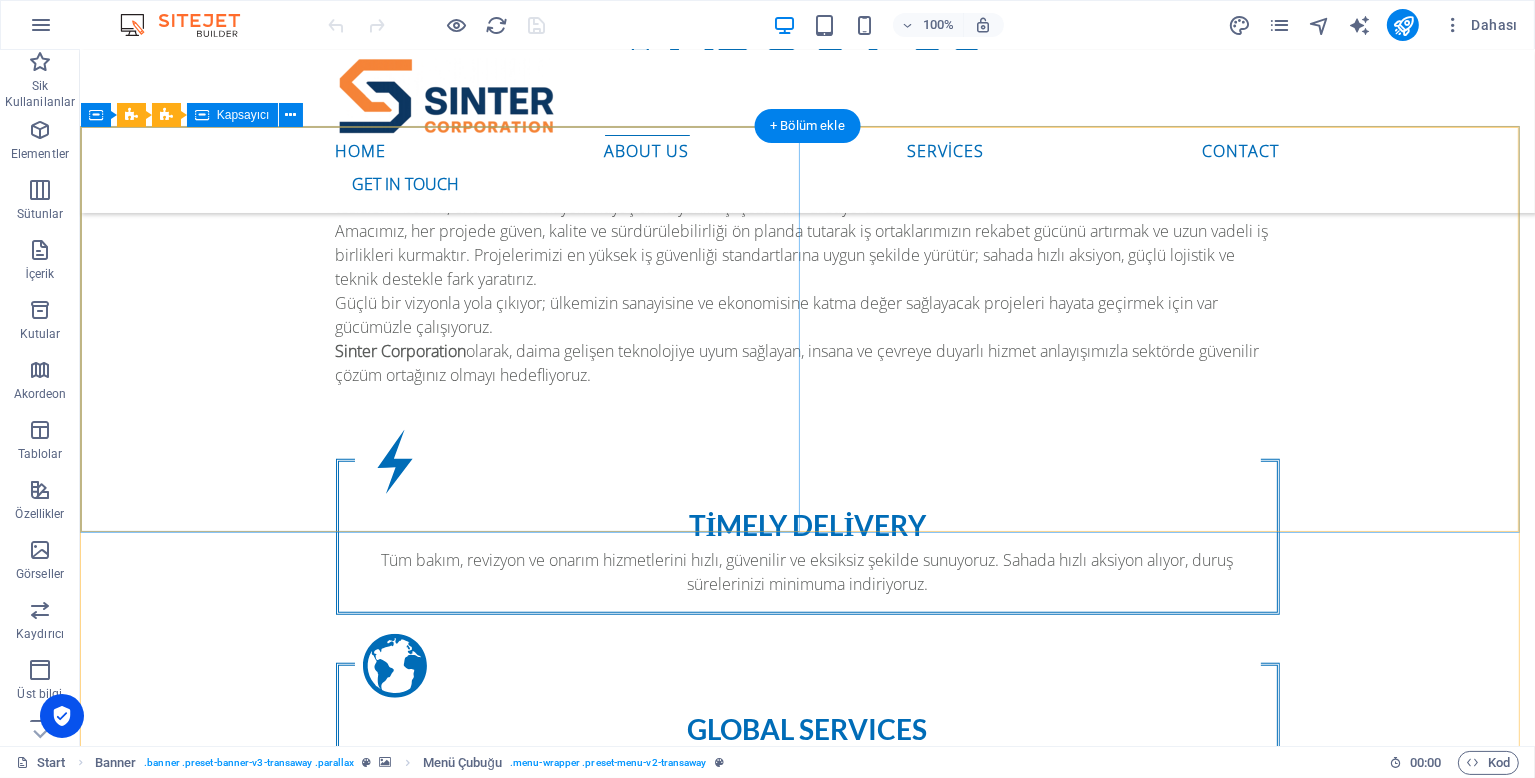 click on "Fantastic Service Projelerinizin ihtiyaç duyduğu hızlı müdahale, kesintisiz destek ve uluslararası standartlarda hizmet anlayışımızla faaliyetlerinizi her koşulda güvence altına alıyoruz. Deneyimli ekibimizle dünyanın her noktasına yüksek kaliteyi ulaştırıyor; işlerinizi planlandığı şekilde, zamanında ve sorunsuz yürütmeniz için yanınızda oluyoruz. Kalite, hız ve süreklilikten ödün vermeden, güçlü iletişim ve çözüm odaklı yaklaşımımızla değer katmayı hedefliyoruz." at bounding box center (806, 1216) 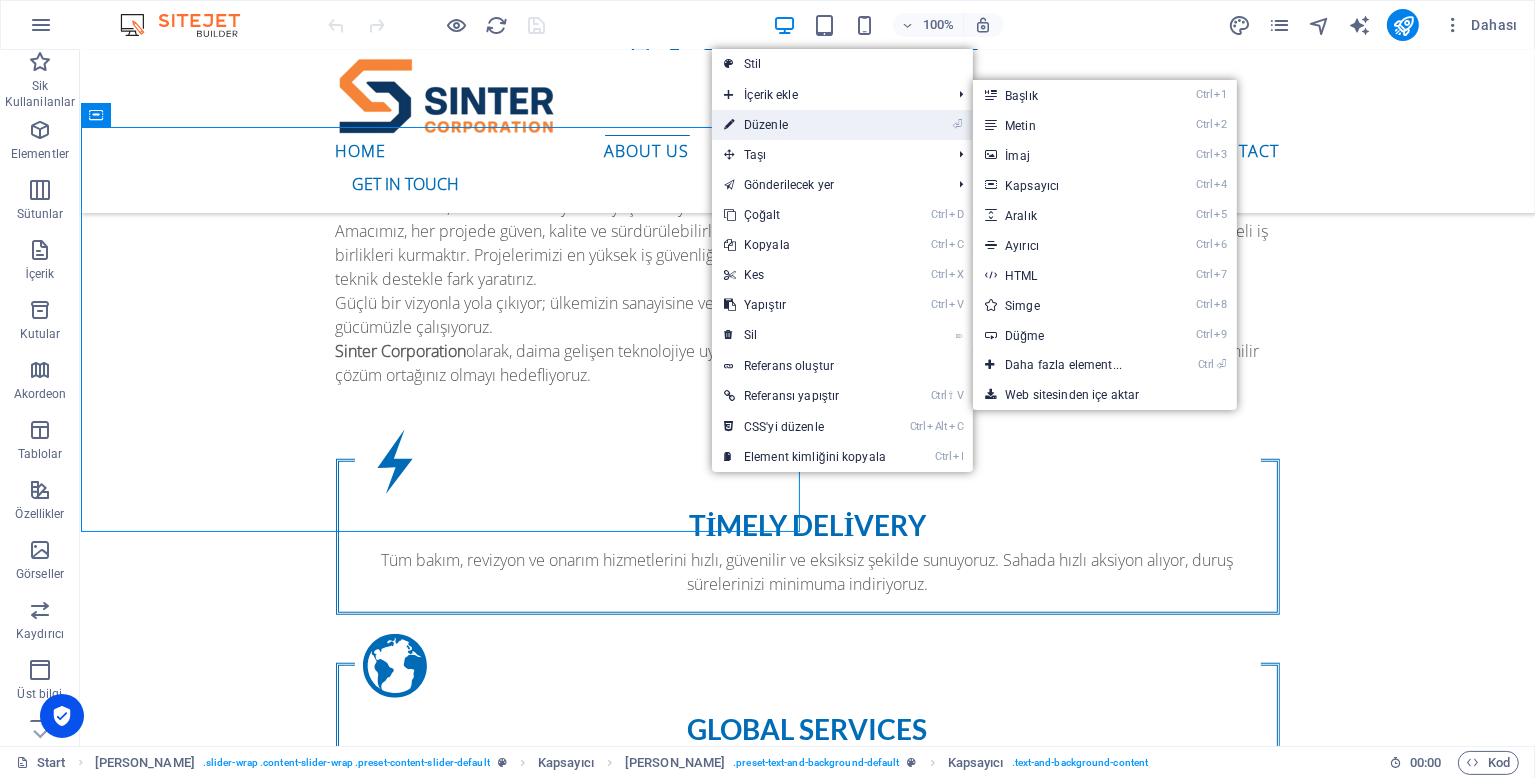 click on "⏎  Düzenle" at bounding box center (805, 125) 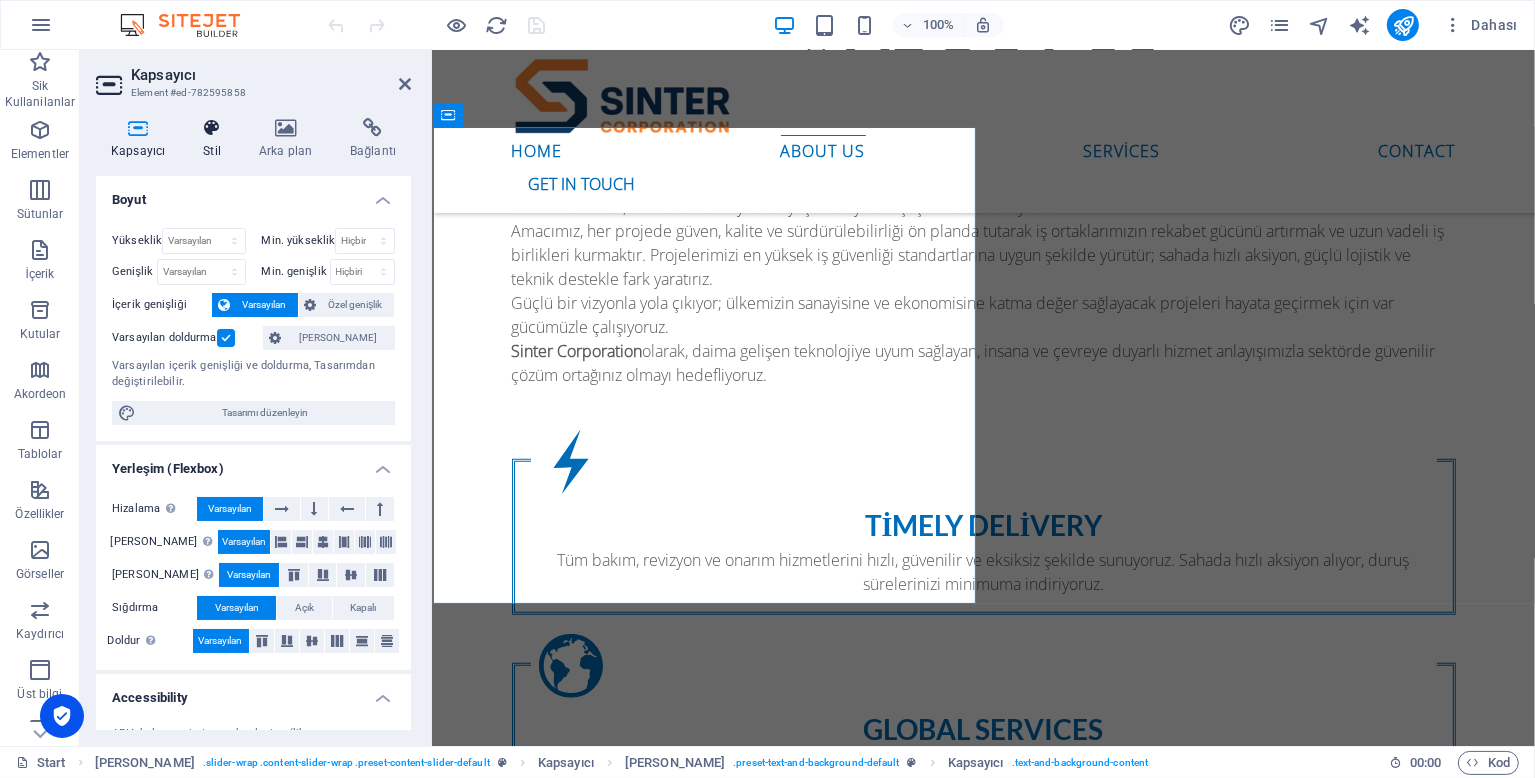 click on "Stil" at bounding box center [216, 139] 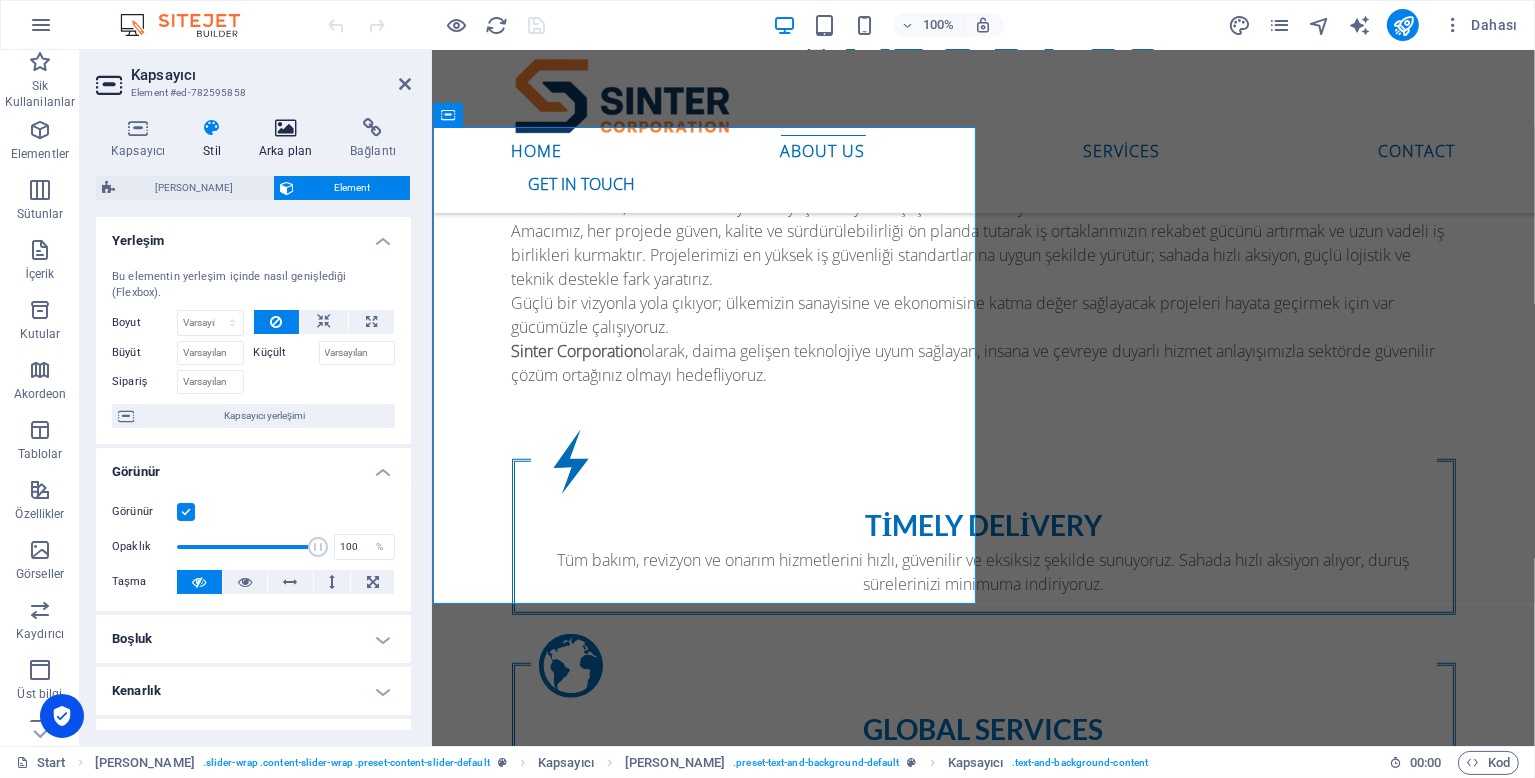 click on "Arka plan" at bounding box center [289, 139] 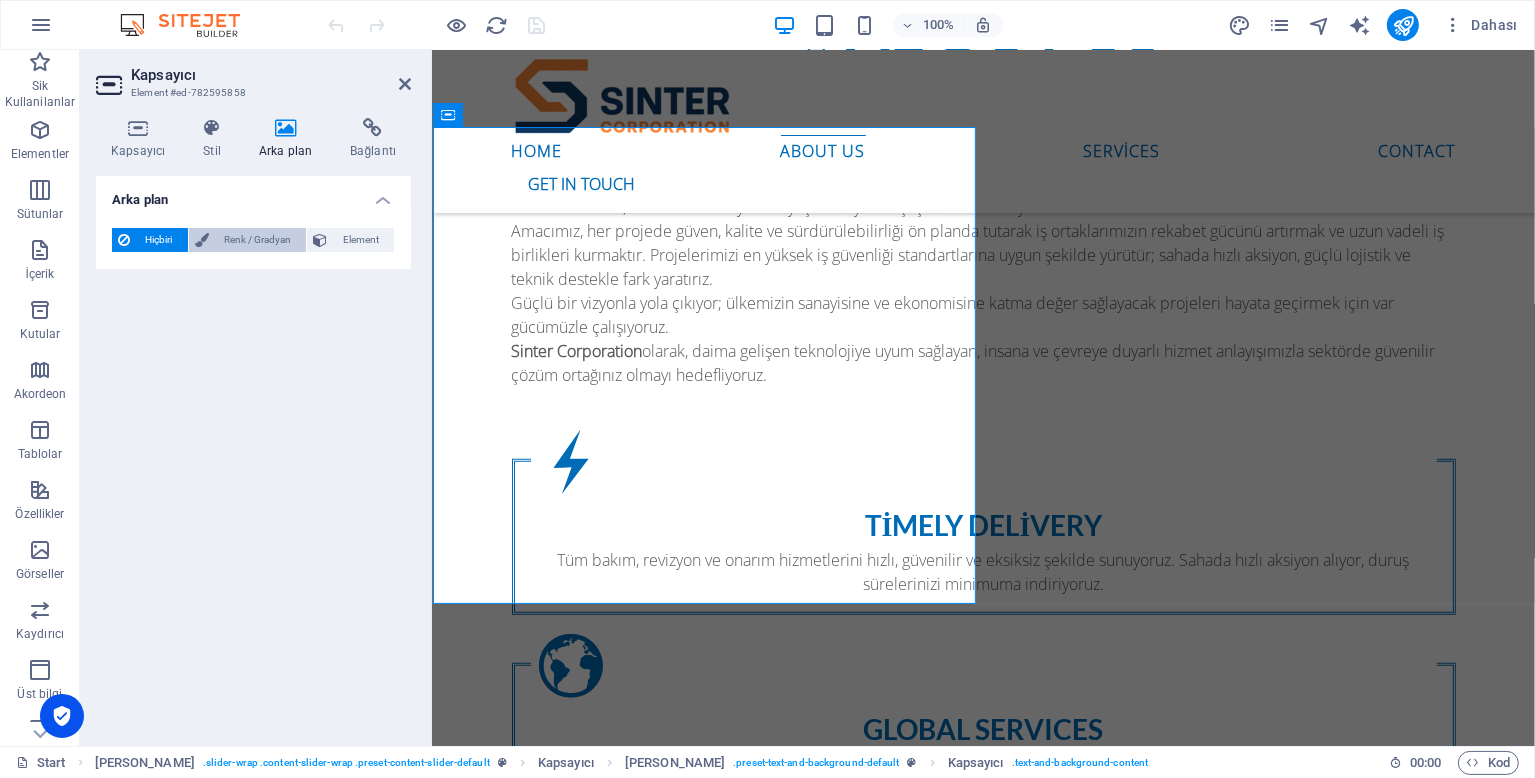 click on "Renk / Gradyan" at bounding box center [258, 240] 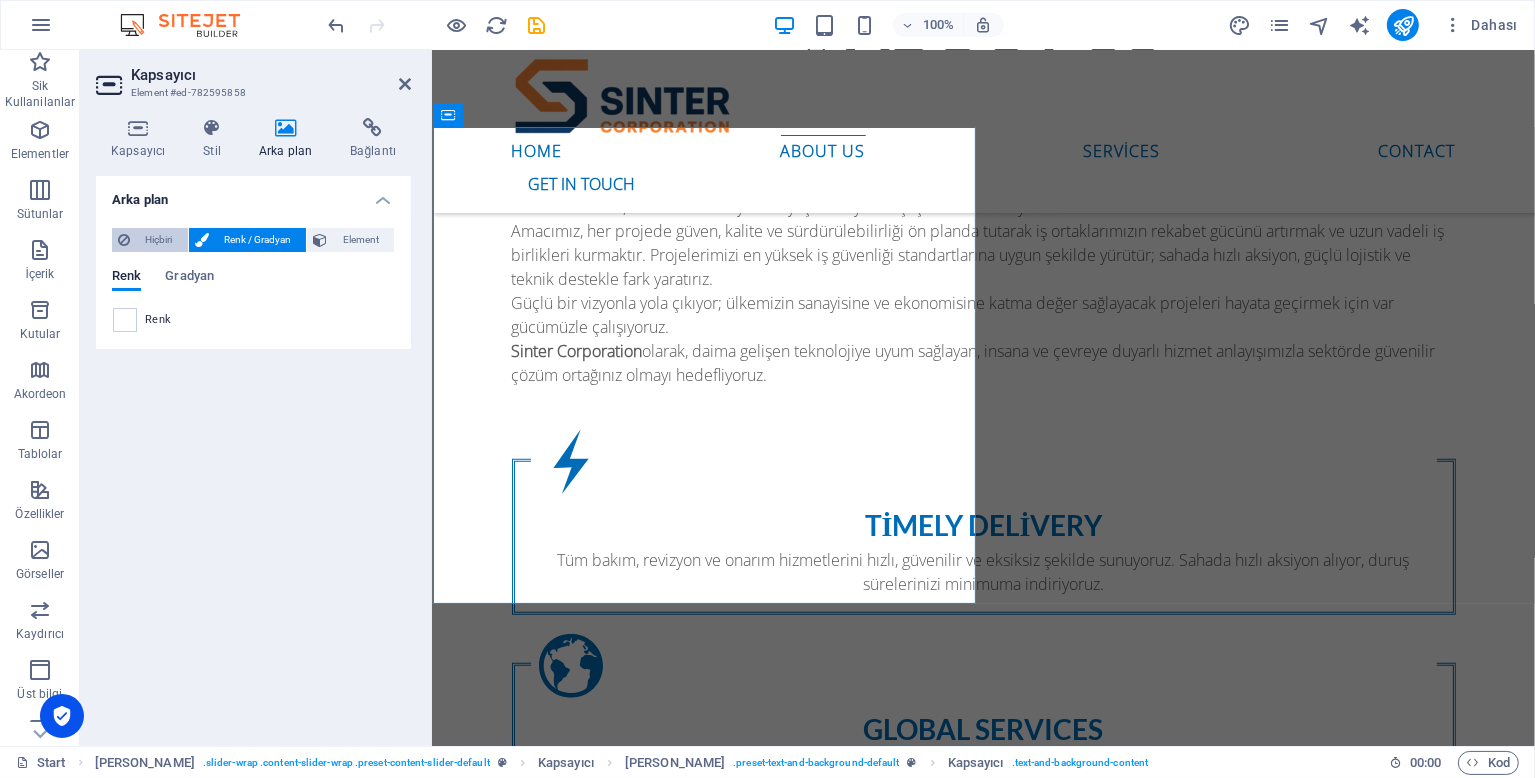 click on "Hiçbiri" at bounding box center (159, 240) 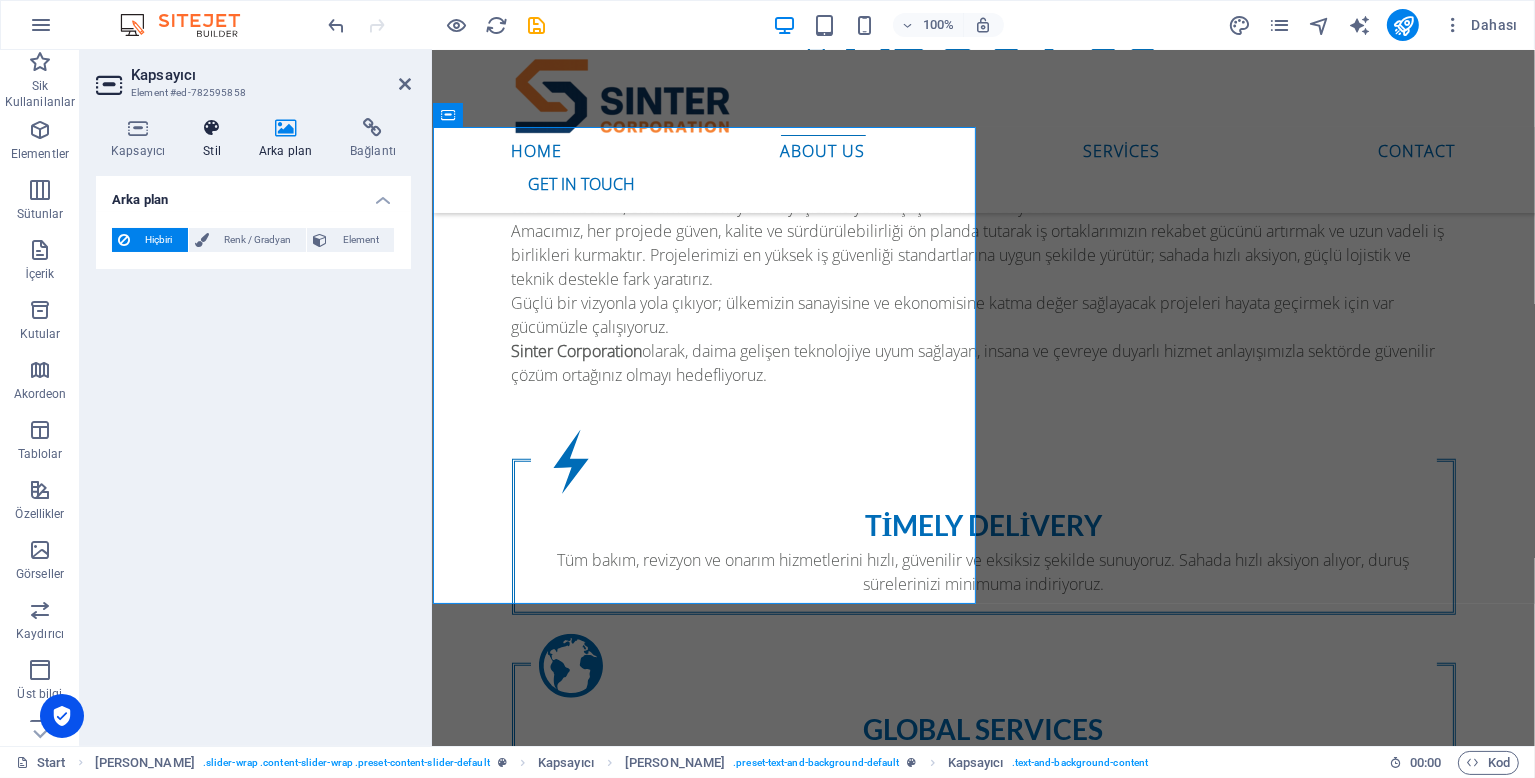 click on "Stil" at bounding box center [216, 139] 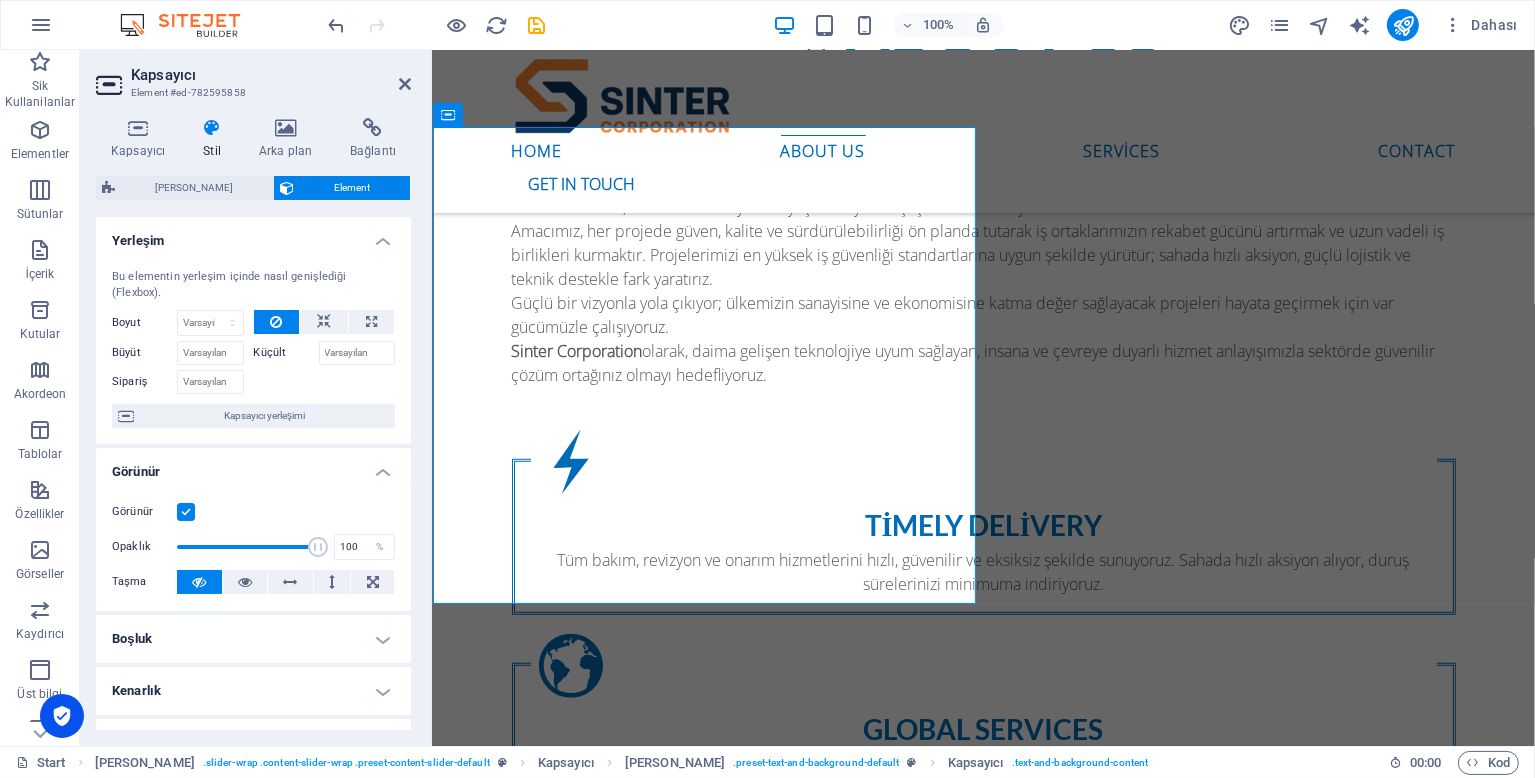 click on "Stil" at bounding box center (216, 139) 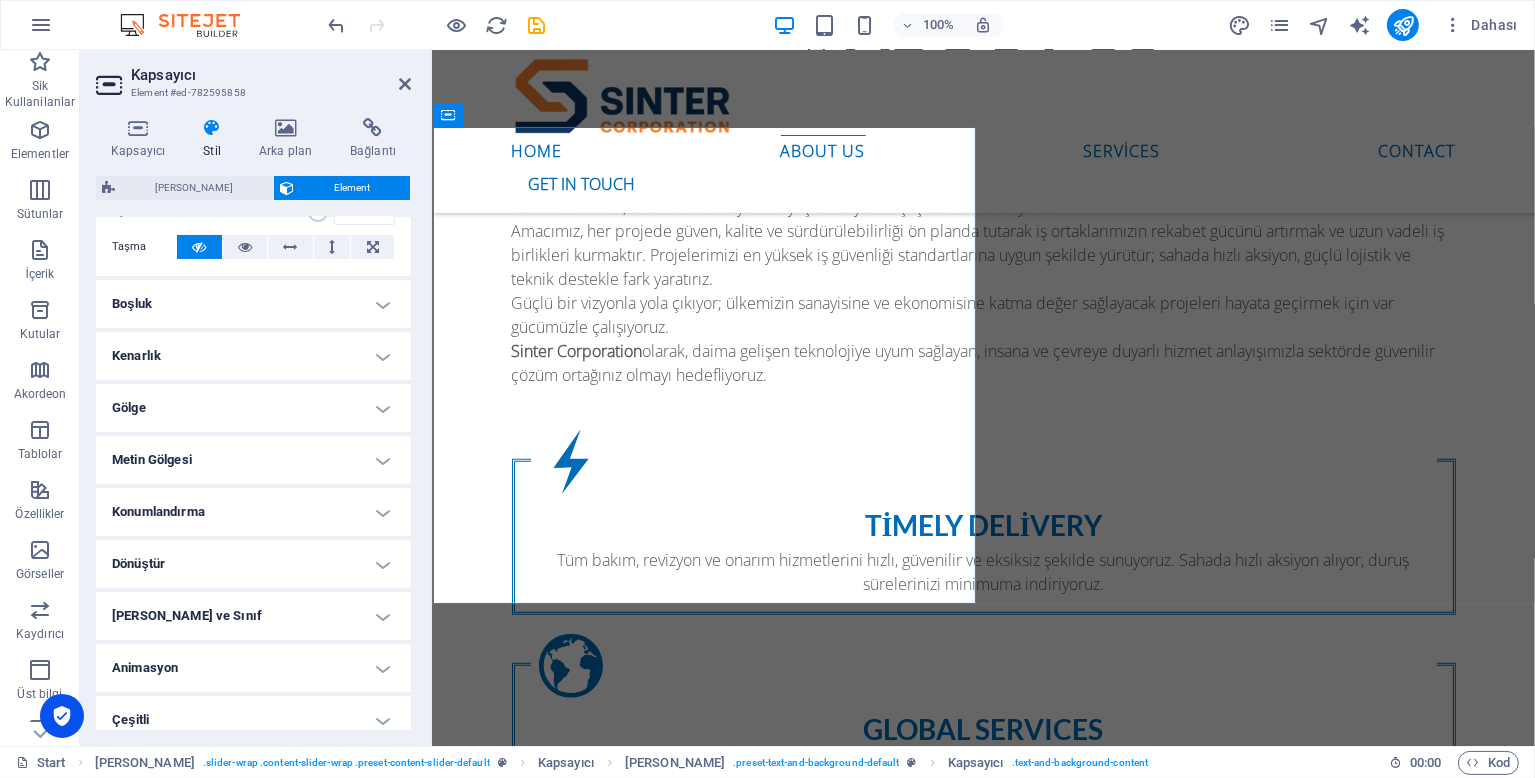 scroll, scrollTop: 348, scrollLeft: 0, axis: vertical 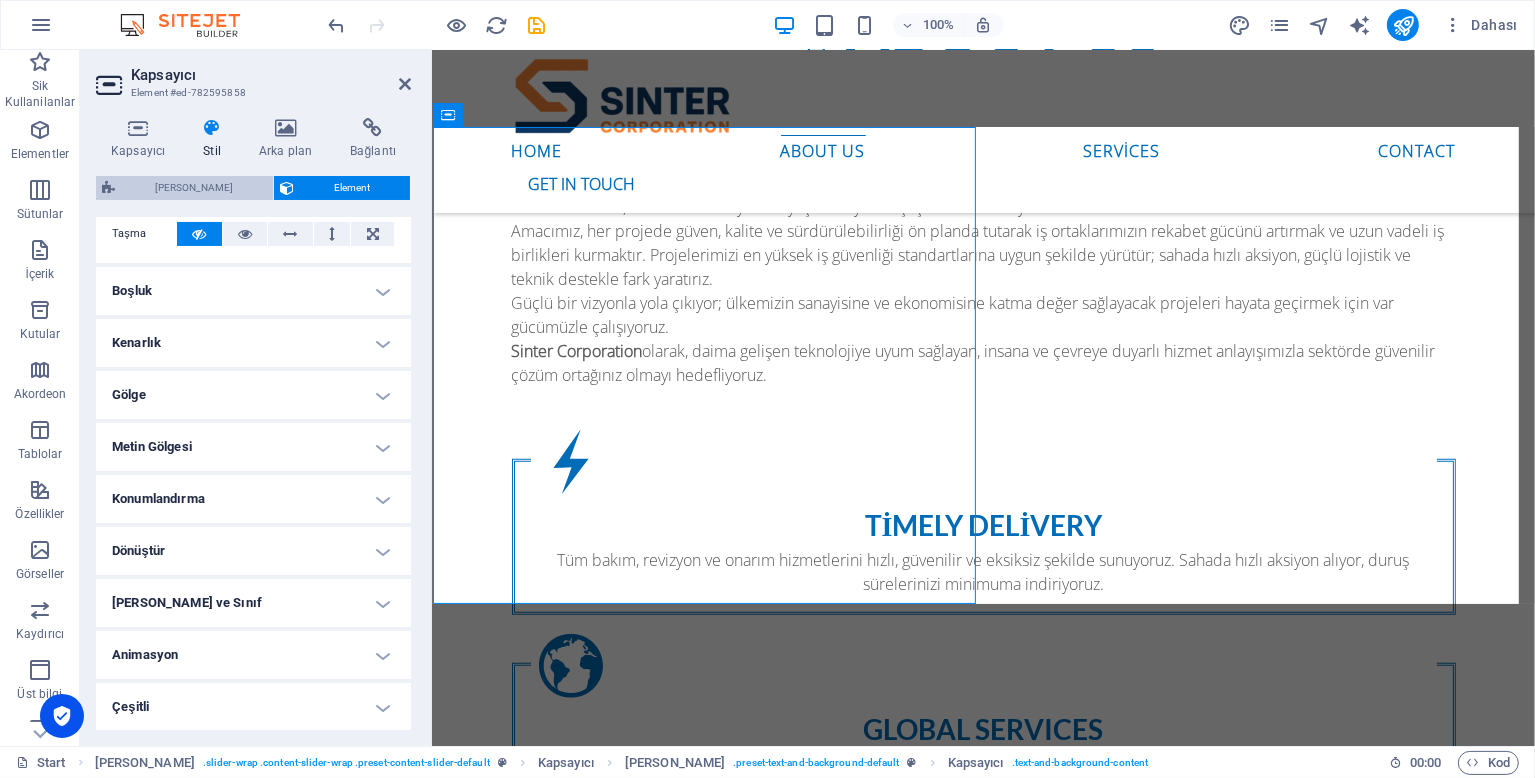 click on "[PERSON_NAME]" at bounding box center [194, 188] 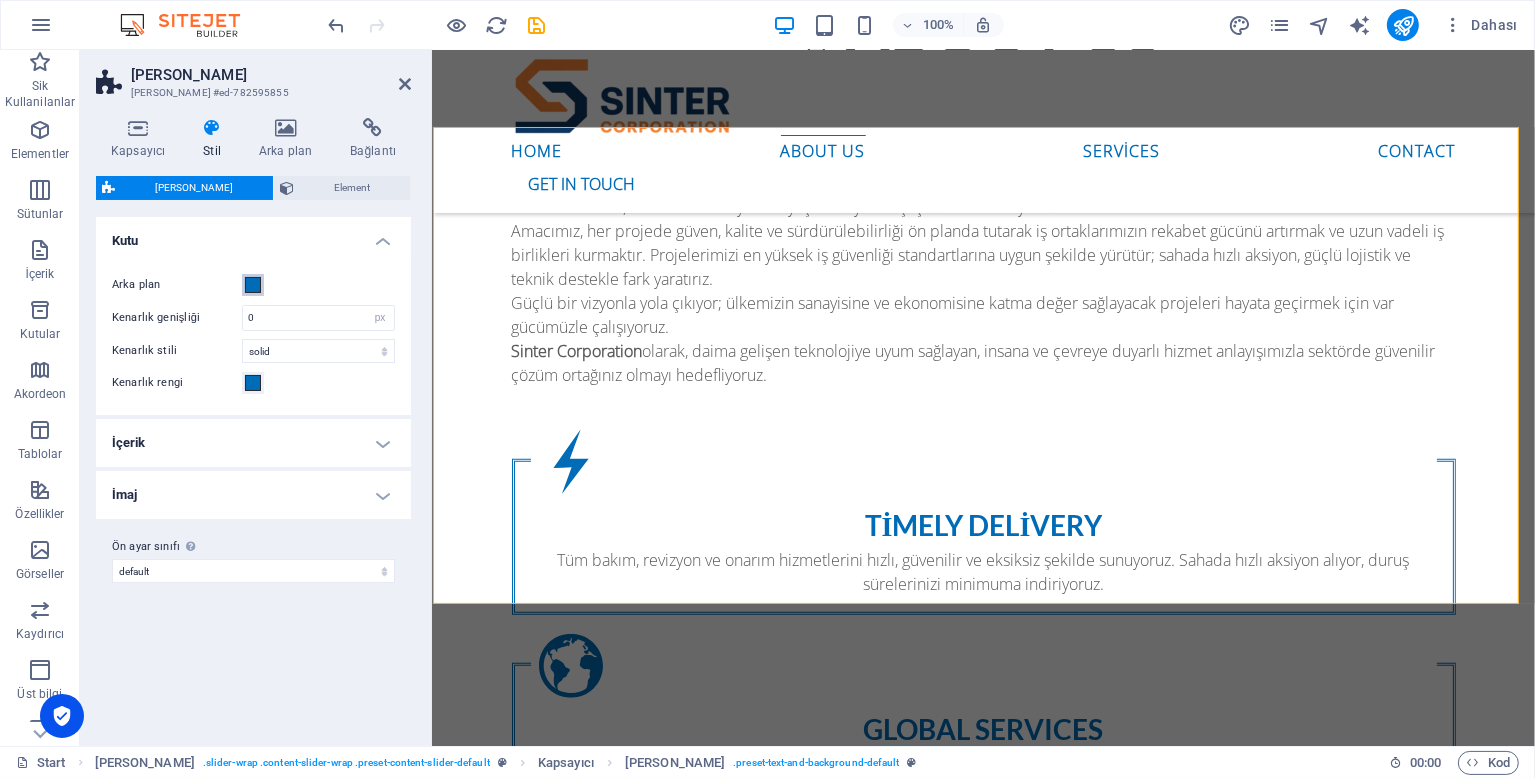 click at bounding box center [253, 285] 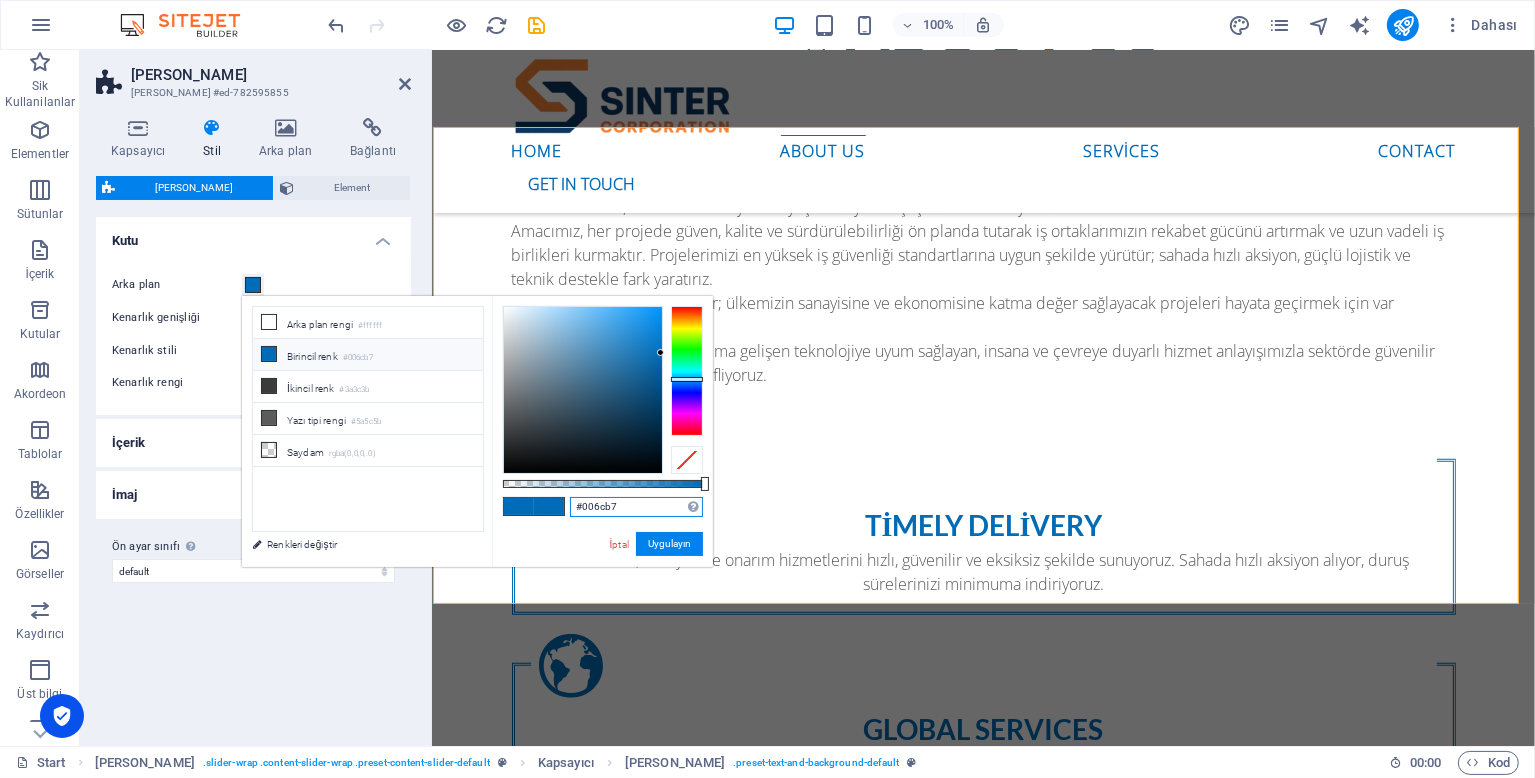 click on "#006cb7" at bounding box center [636, 507] 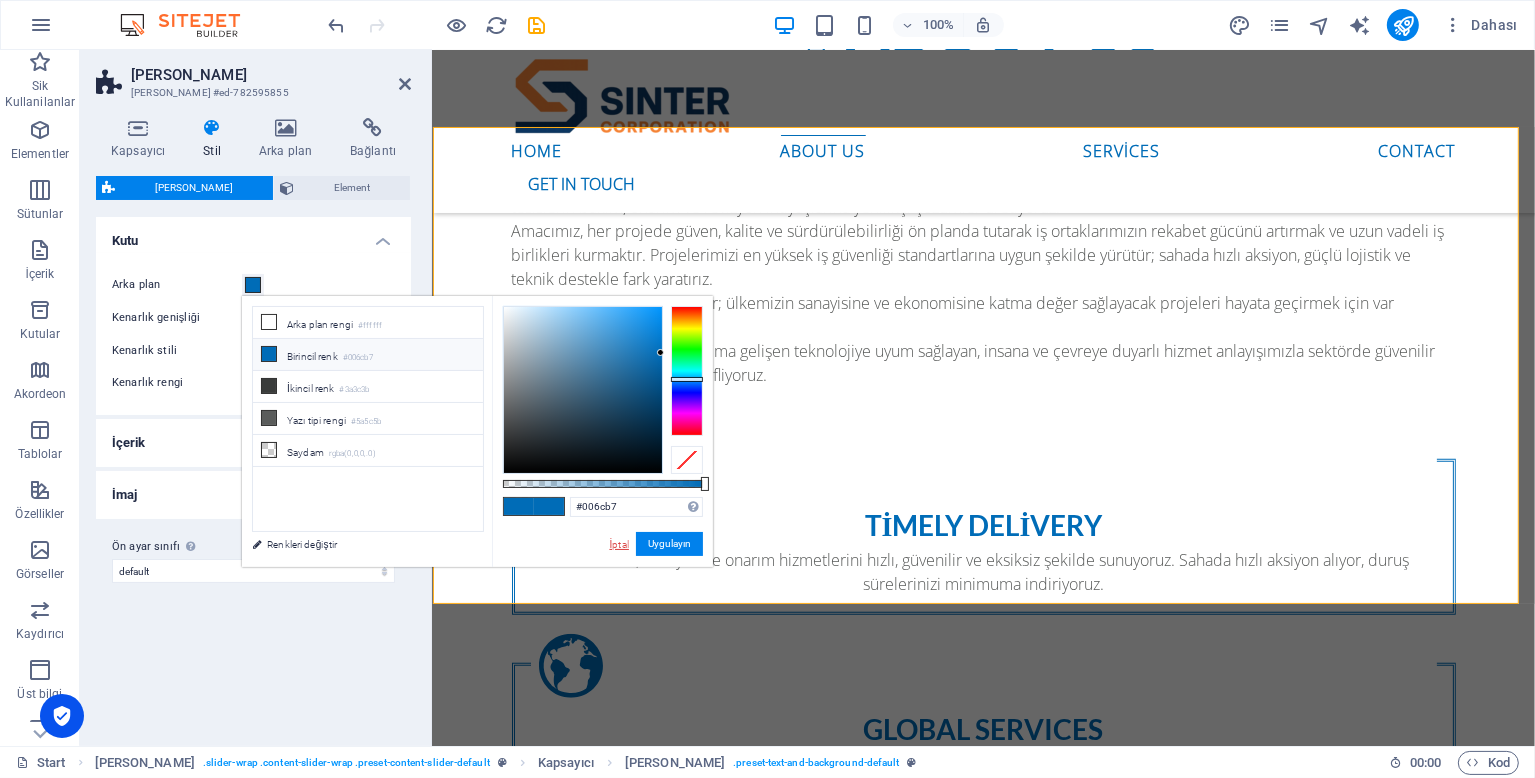 click on "İptal" at bounding box center [619, 544] 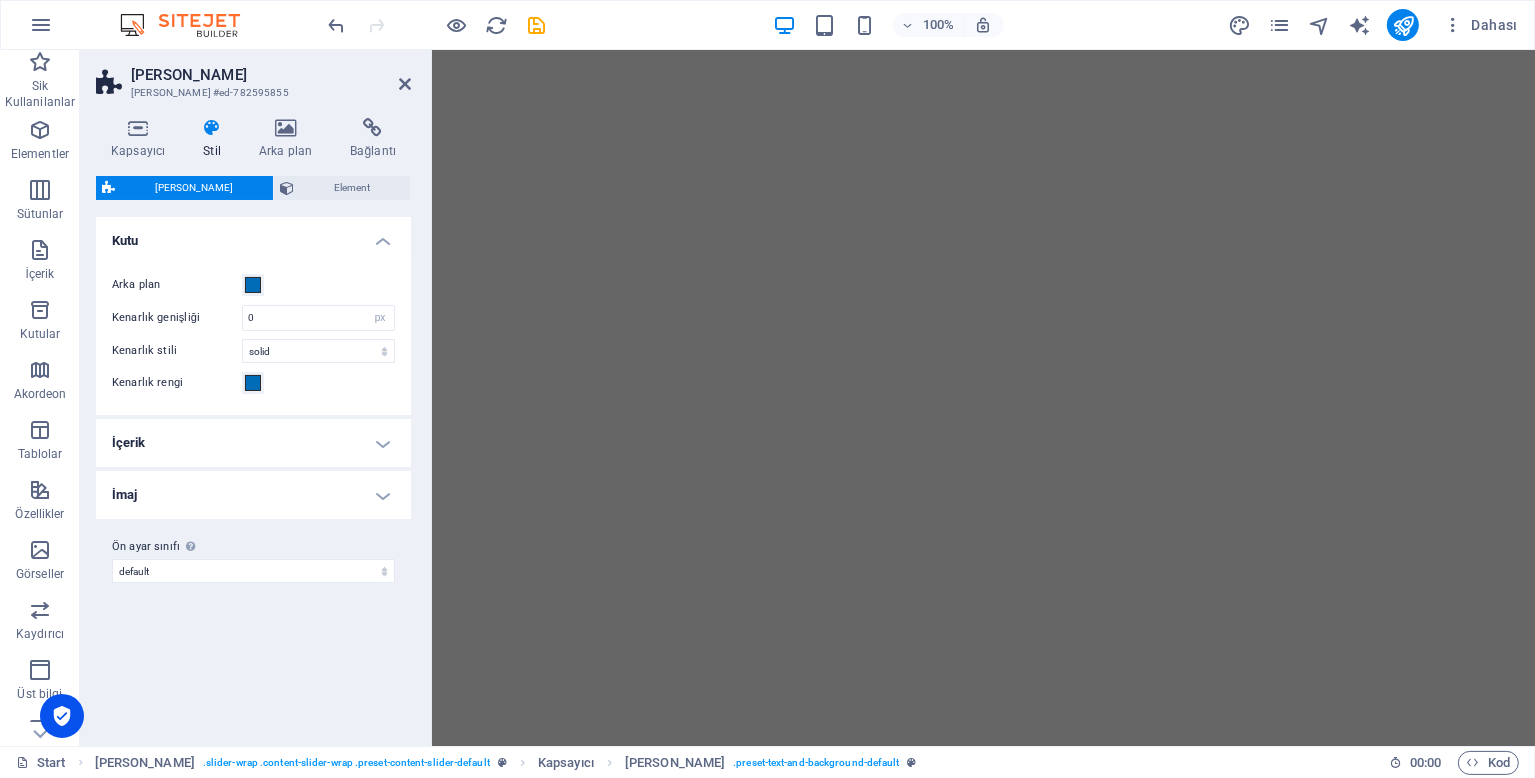 scroll, scrollTop: 193, scrollLeft: 0, axis: vertical 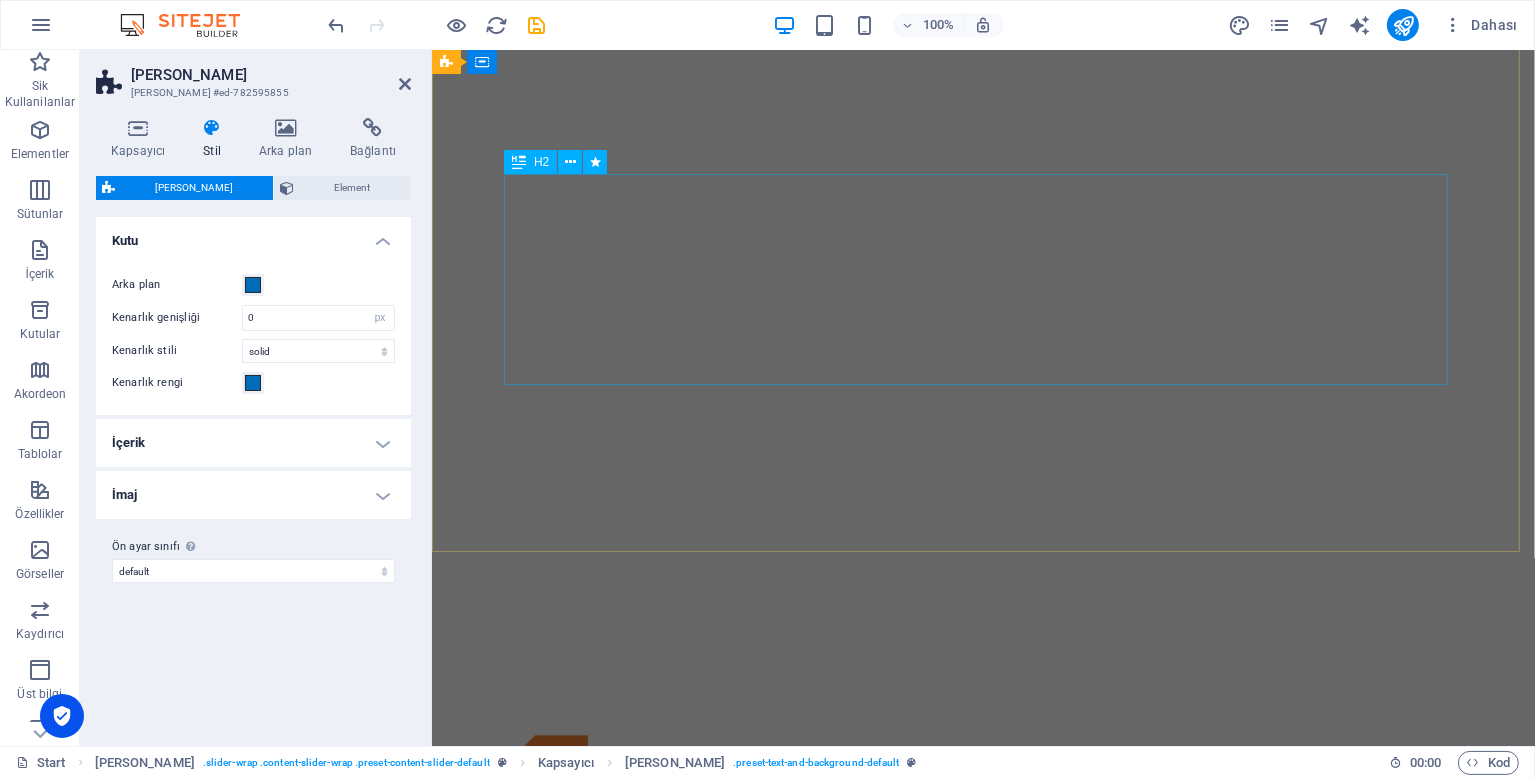 click on "Your relıable solutıon partner wıth qualıty assurance" at bounding box center (983, 1074) 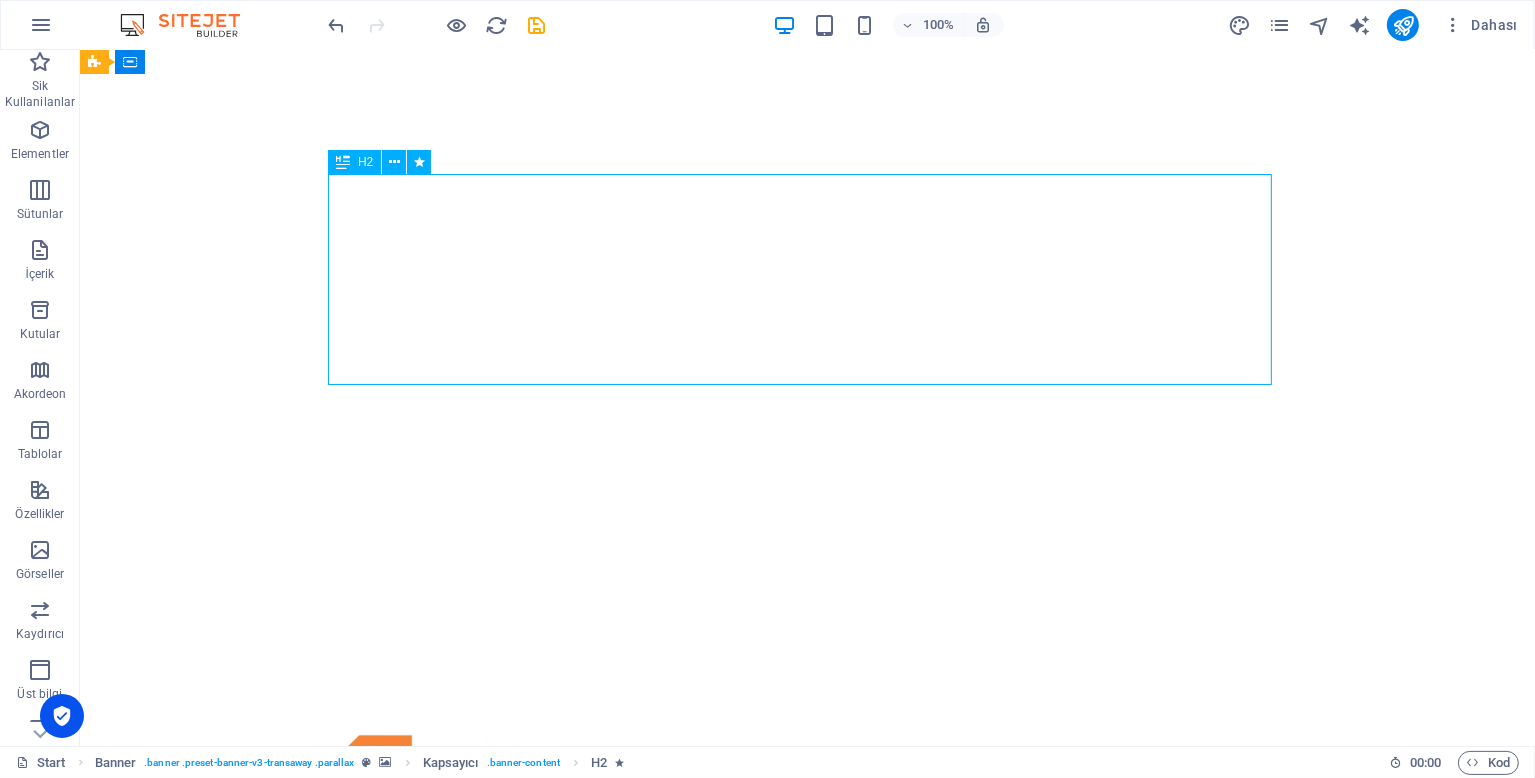 click on "Your relıable solutıon partner wıth qualıty assurance" at bounding box center (807, 1074) 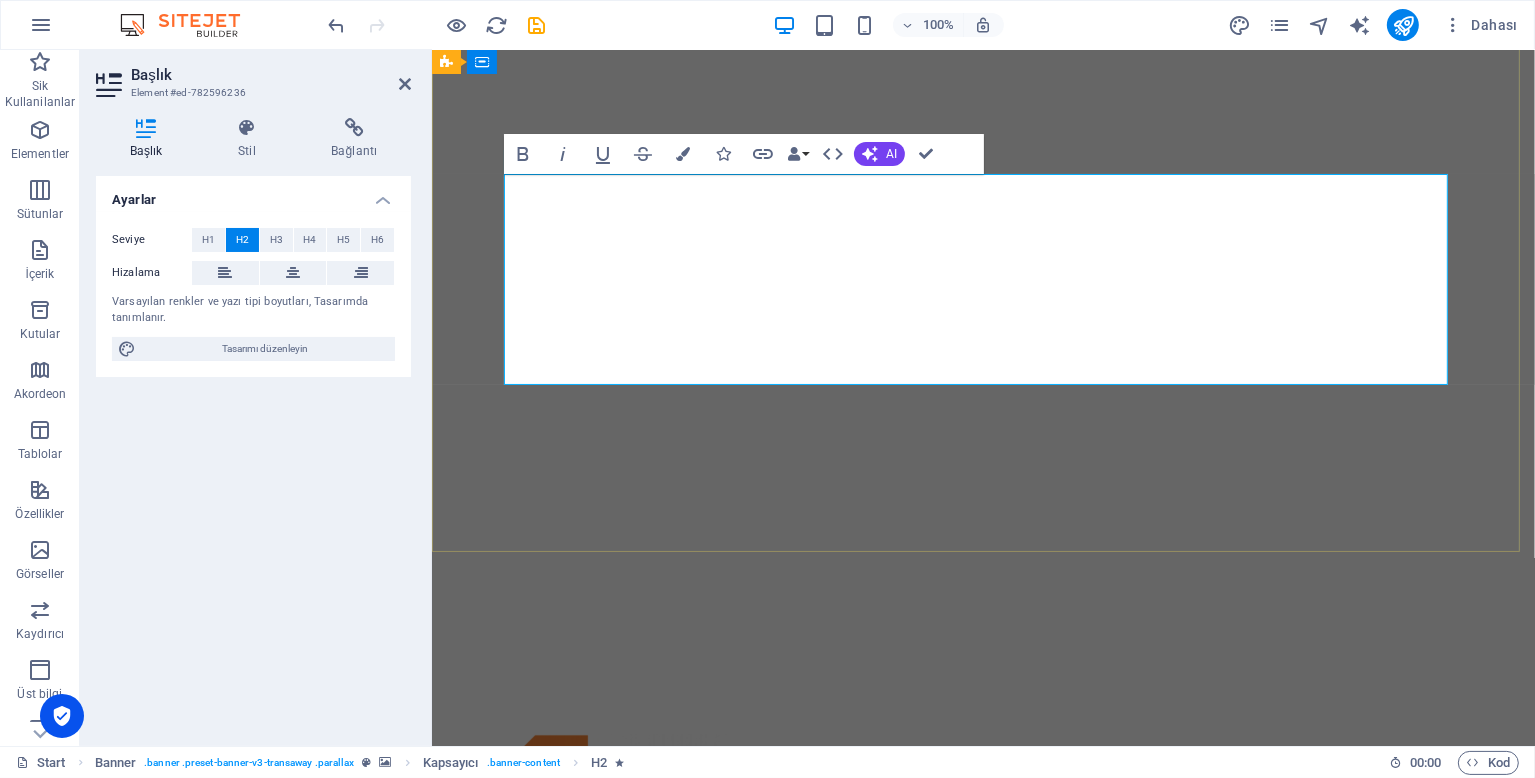 scroll, scrollTop: 264, scrollLeft: 0, axis: vertical 